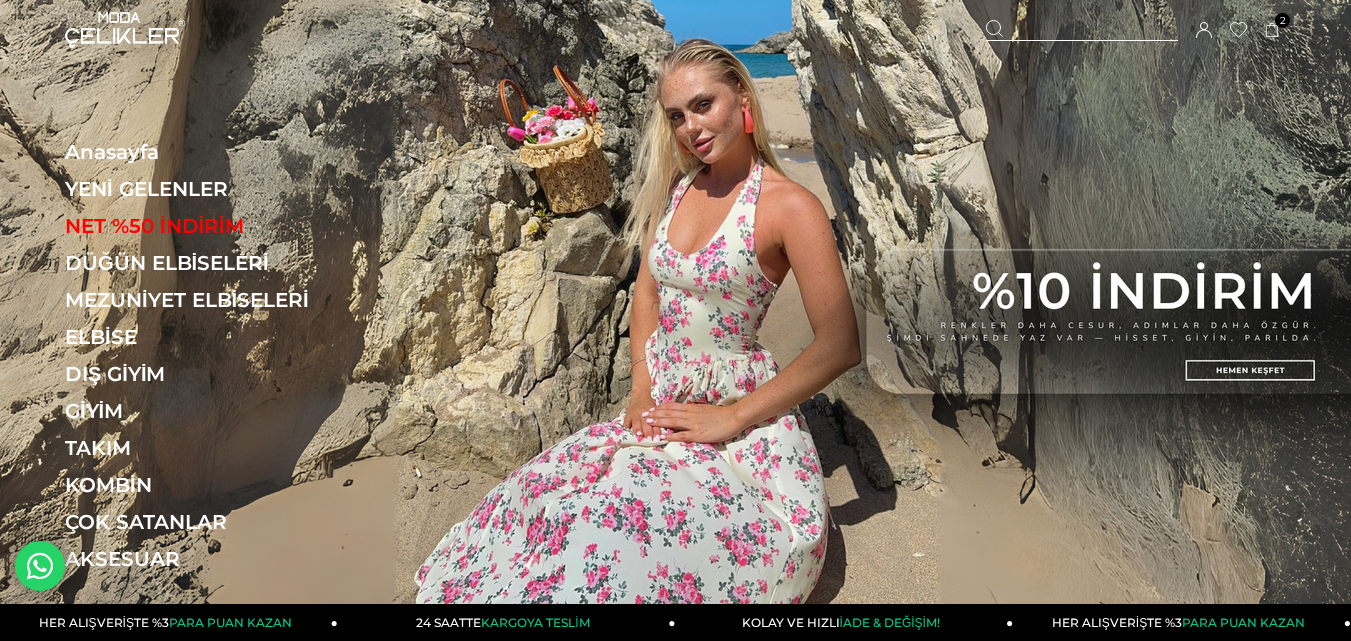 scroll, scrollTop: 0, scrollLeft: 0, axis: both 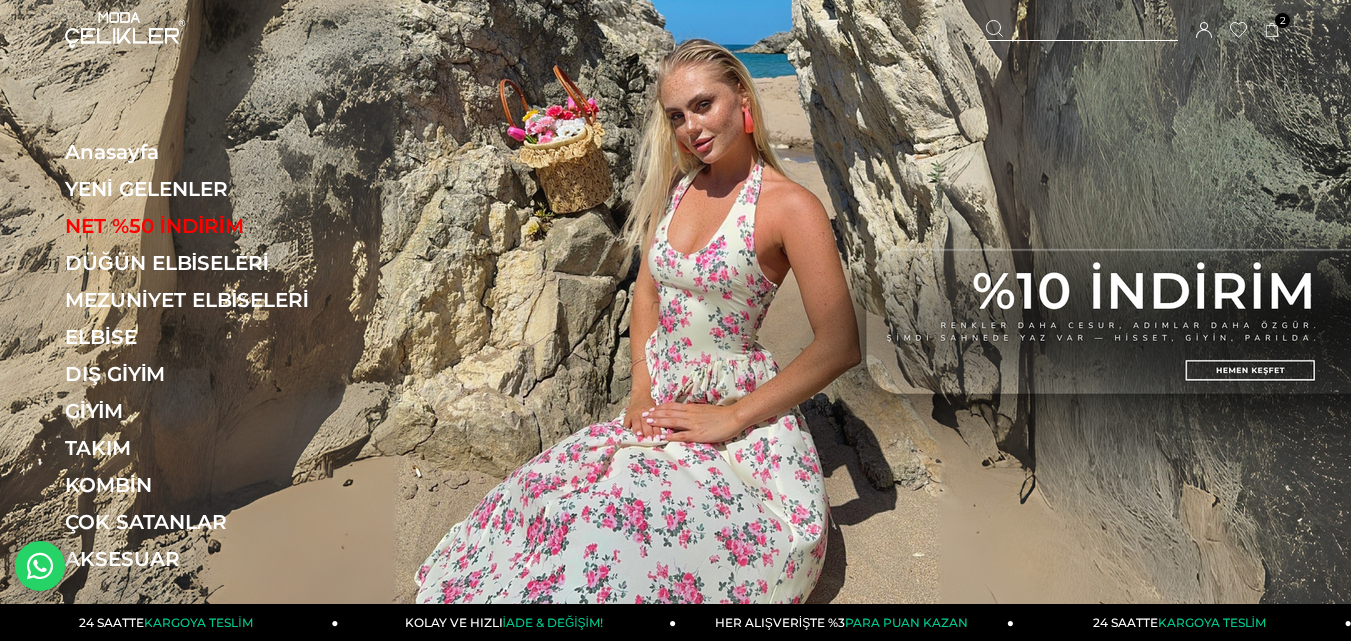 click at bounding box center [1082, 30] 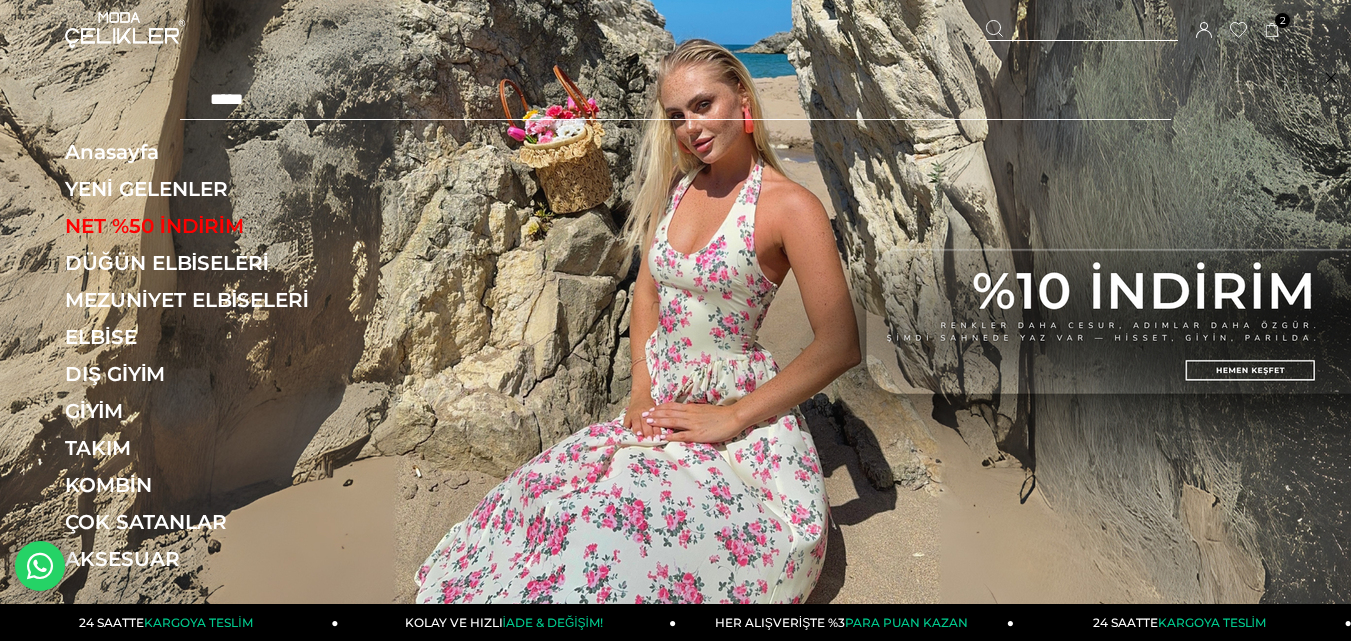 paste on "******" 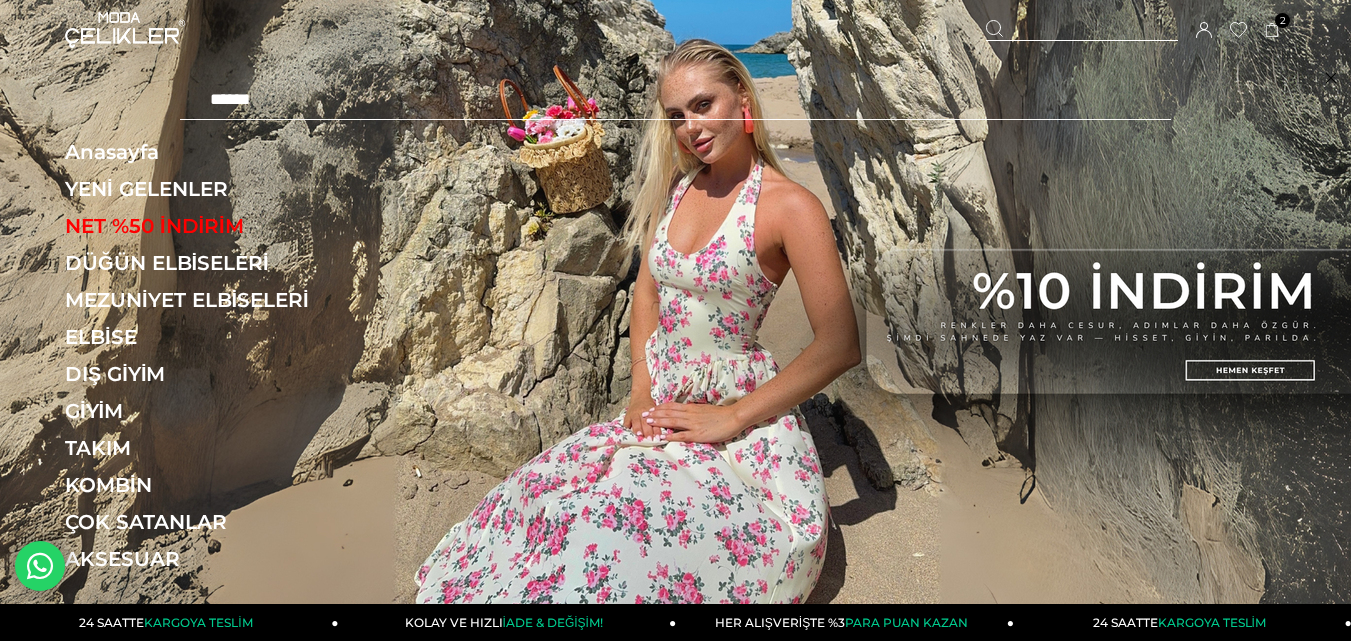 type on "******" 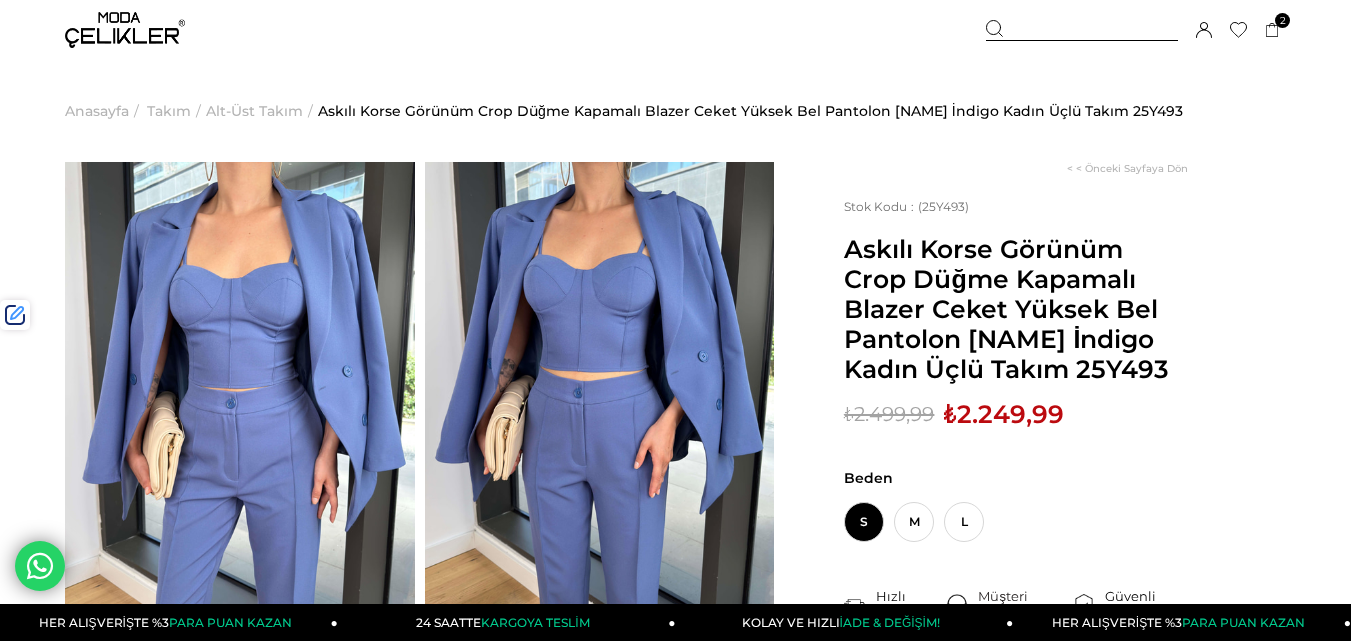 scroll, scrollTop: 0, scrollLeft: 0, axis: both 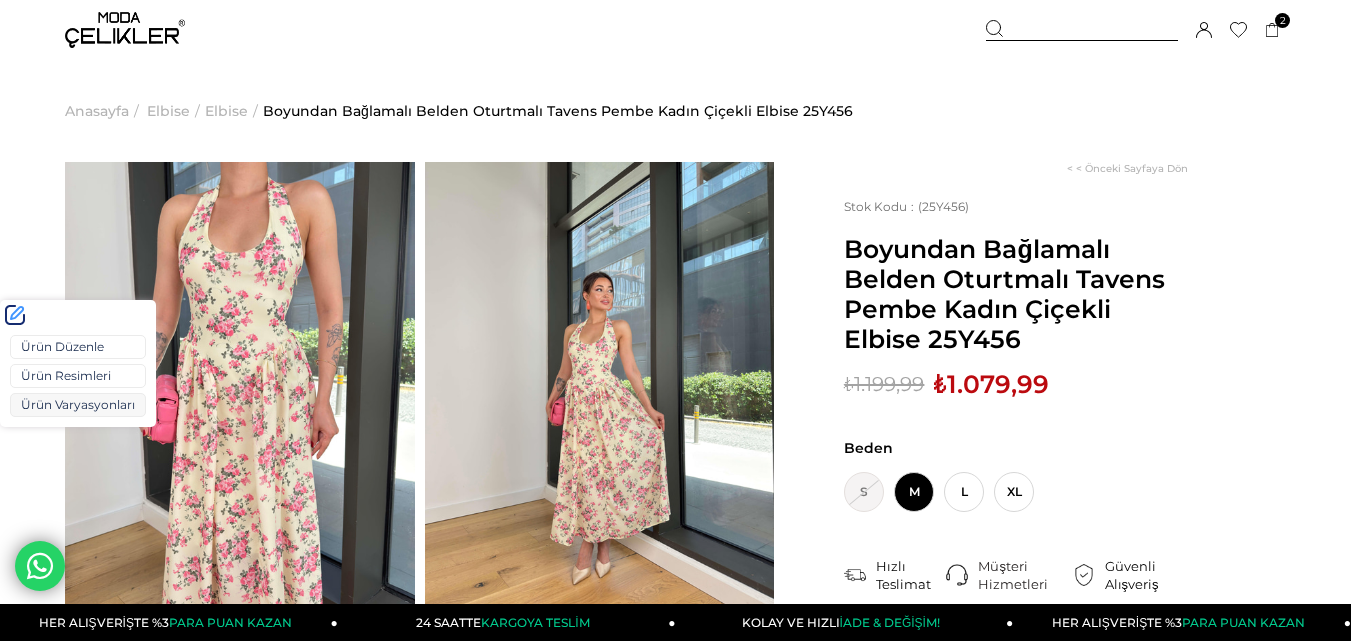 click on "Ürün Varyasyonları" at bounding box center (78, 405) 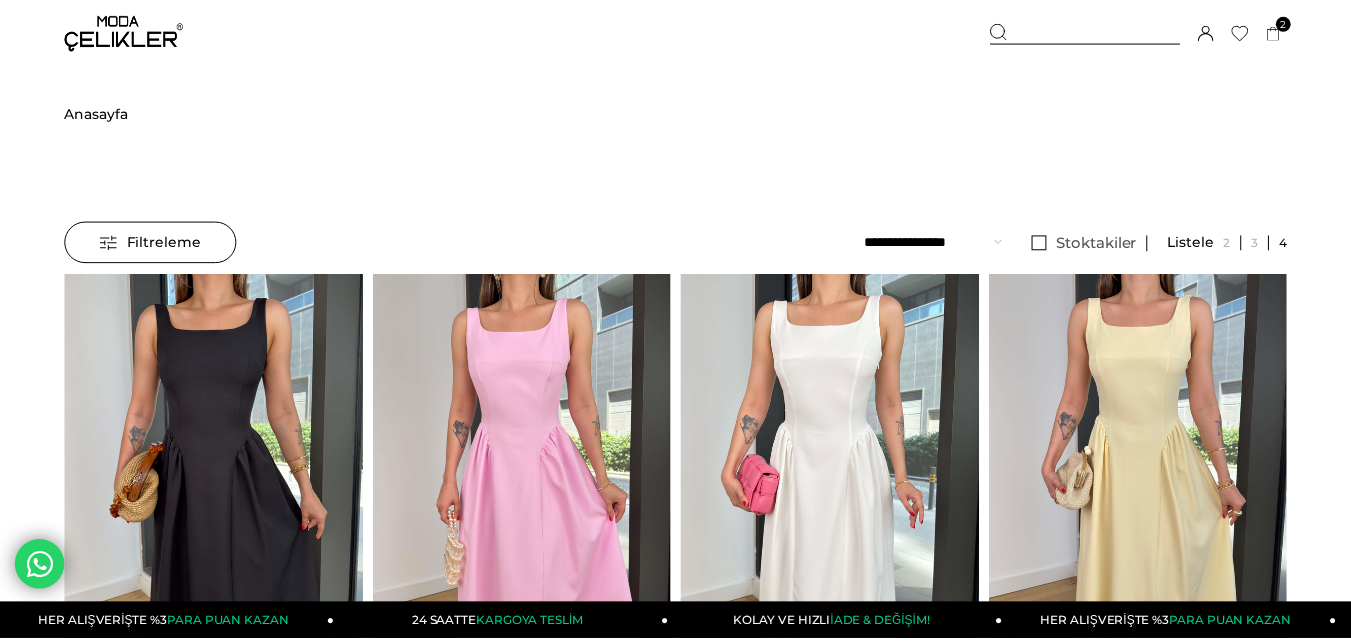scroll, scrollTop: 0, scrollLeft: 0, axis: both 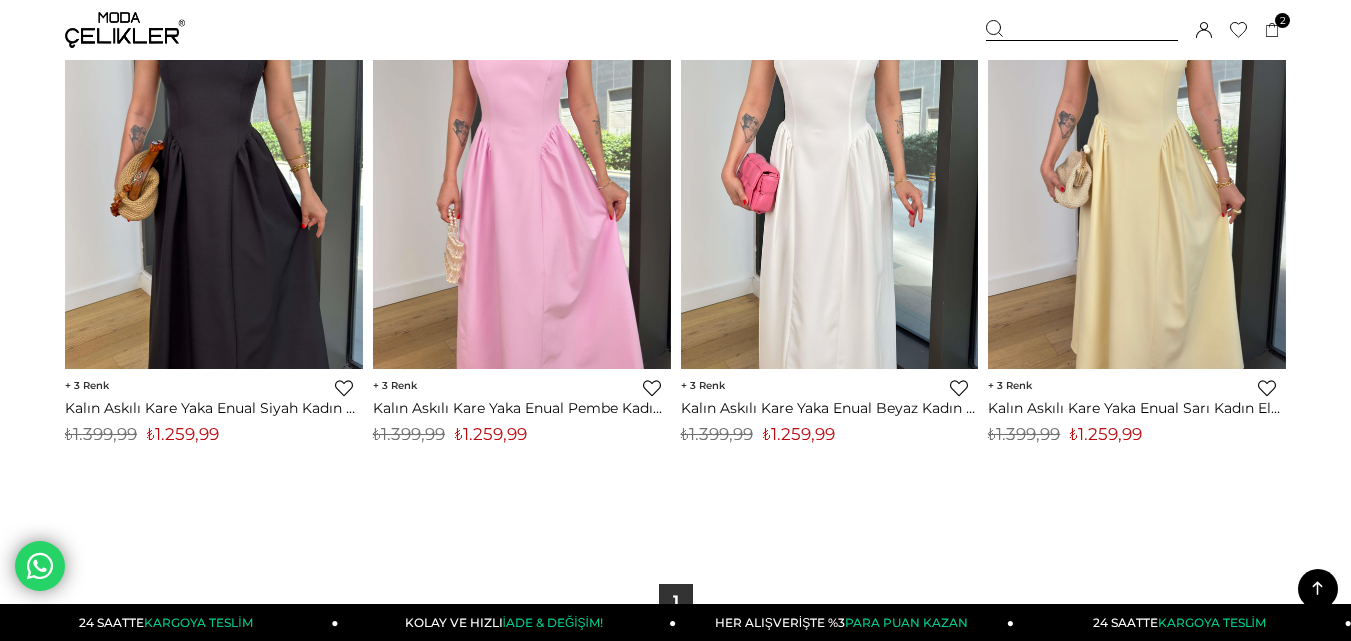 click on "₺1.259,99" at bounding box center [799, 434] 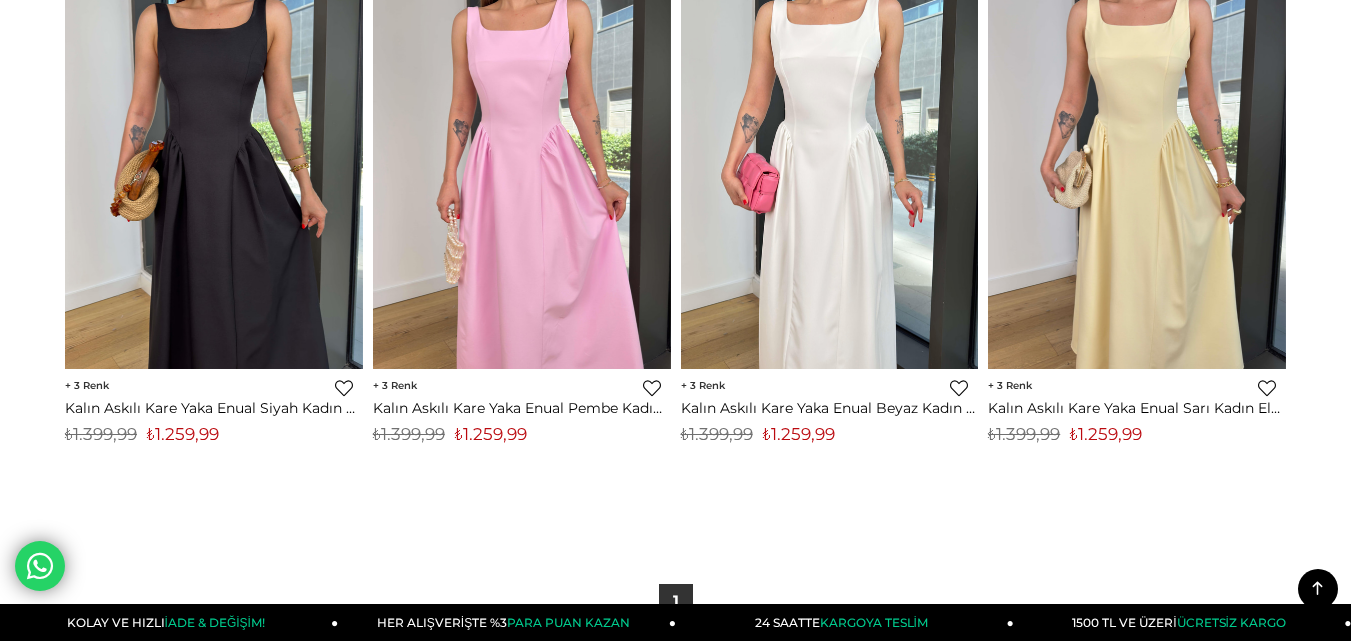 scroll, scrollTop: 0, scrollLeft: 0, axis: both 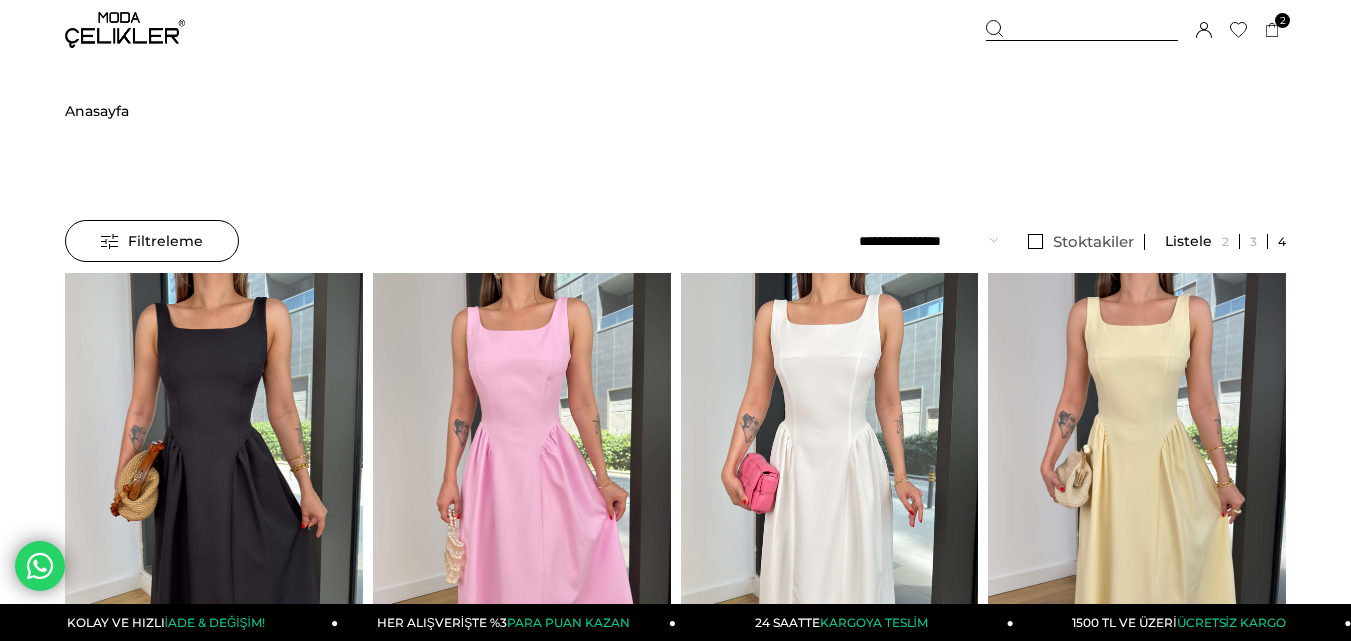 drag, startPoint x: 1034, startPoint y: 26, endPoint x: 938, endPoint y: 36, distance: 96.519424 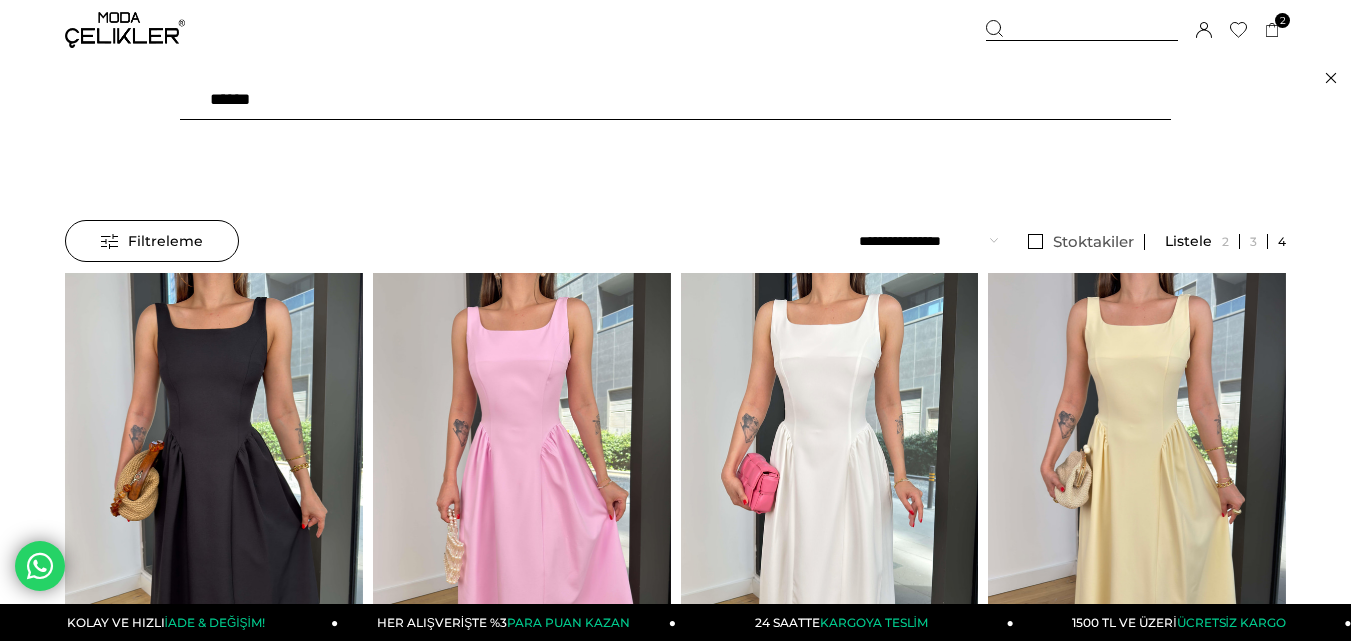 click on "******" at bounding box center (675, 100) 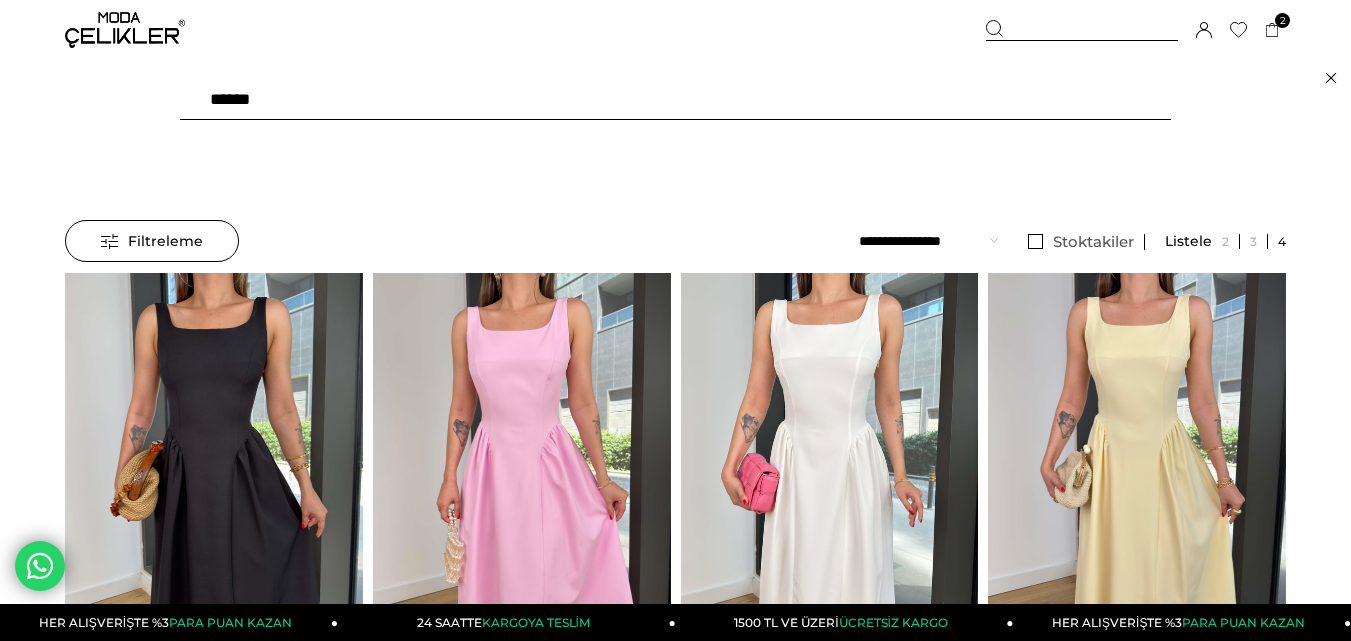type on "******" 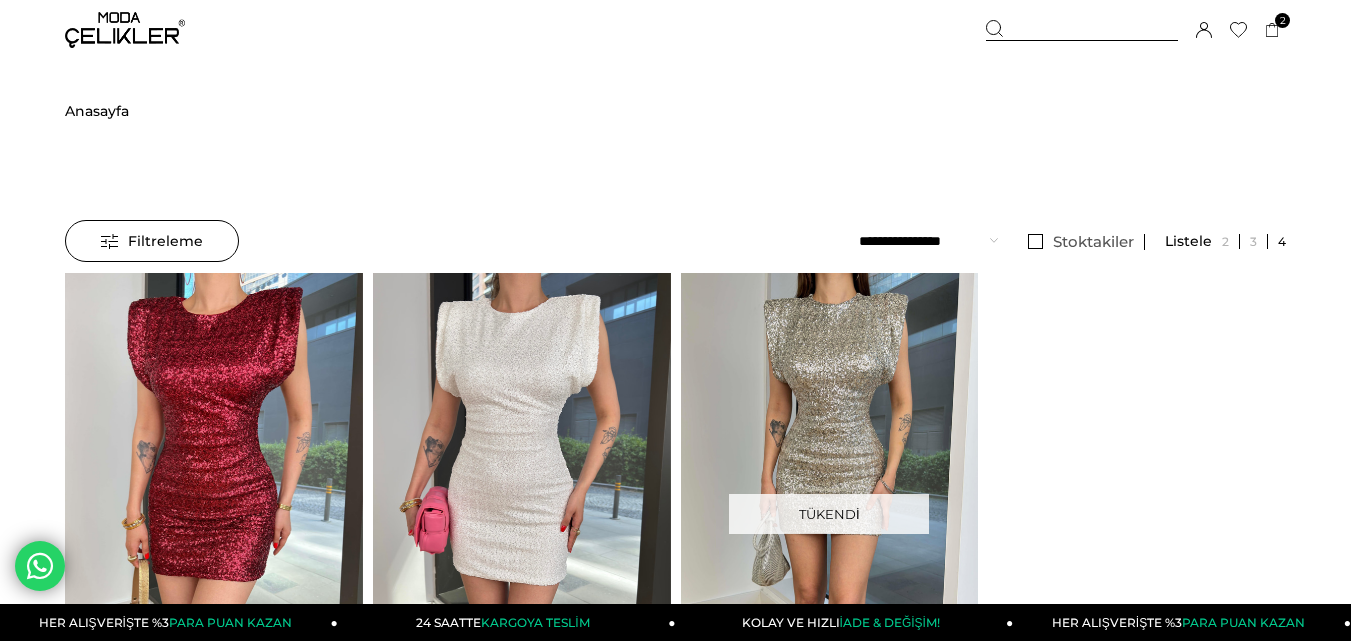 scroll, scrollTop: 0, scrollLeft: 0, axis: both 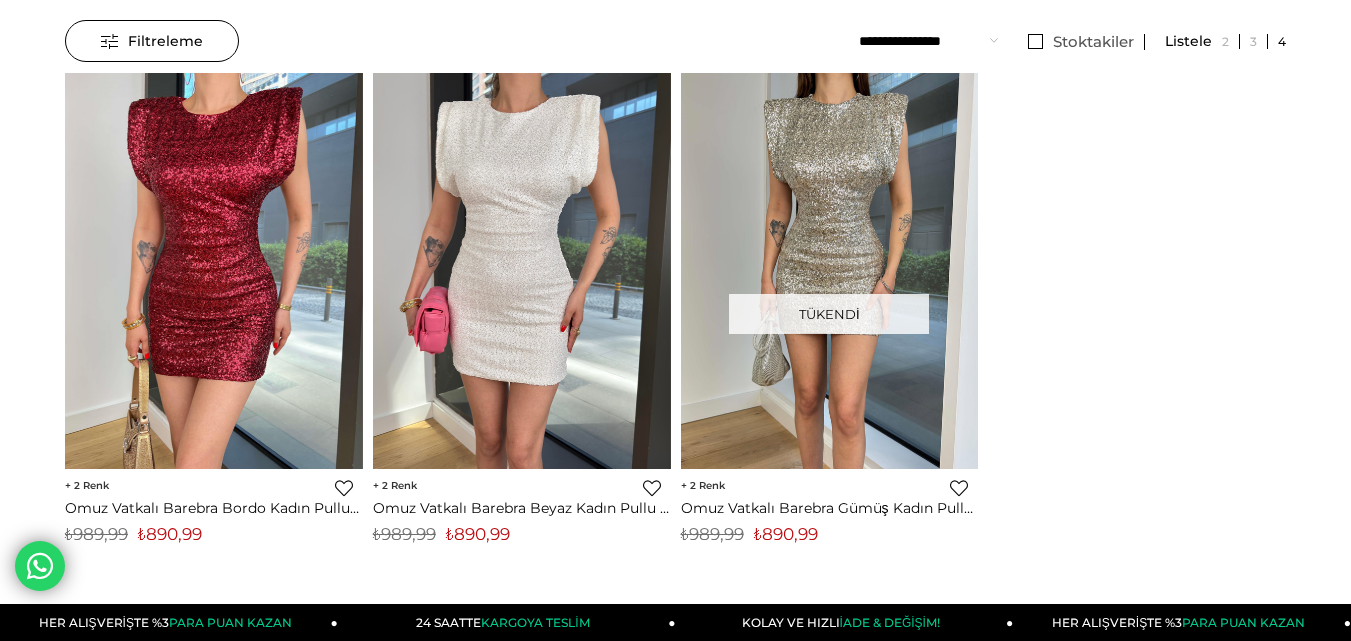 click on "₺890,99" at bounding box center (478, 534) 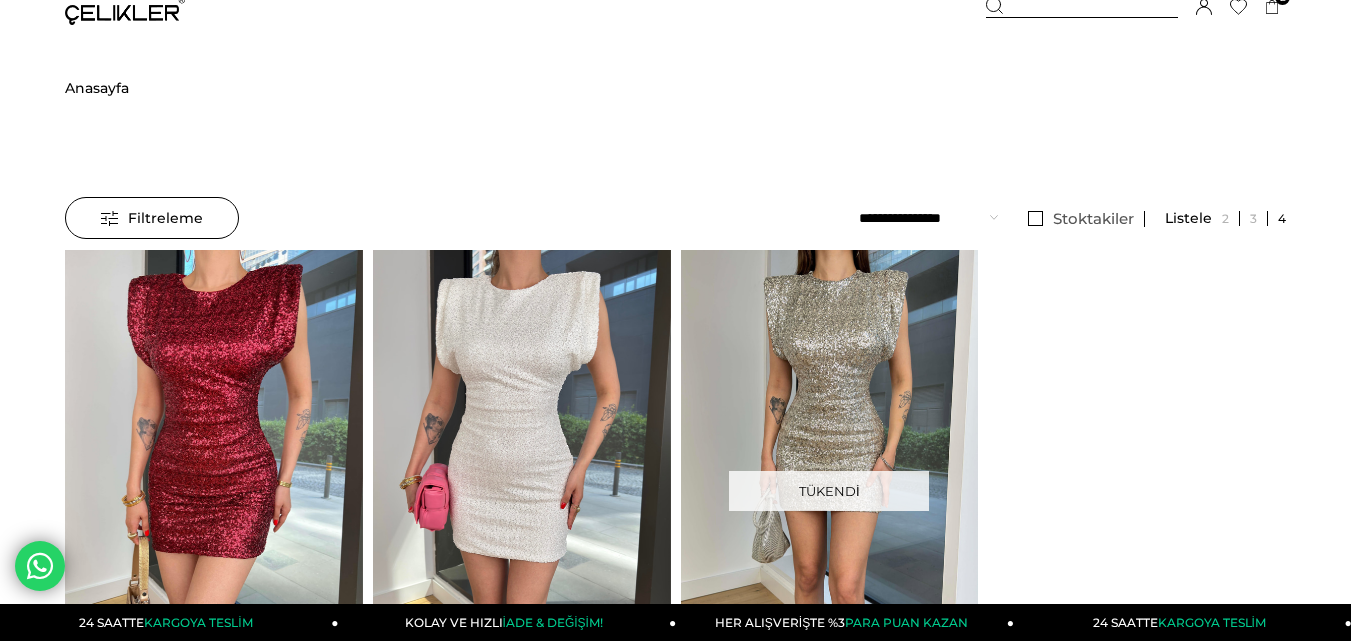 scroll, scrollTop: 0, scrollLeft: 0, axis: both 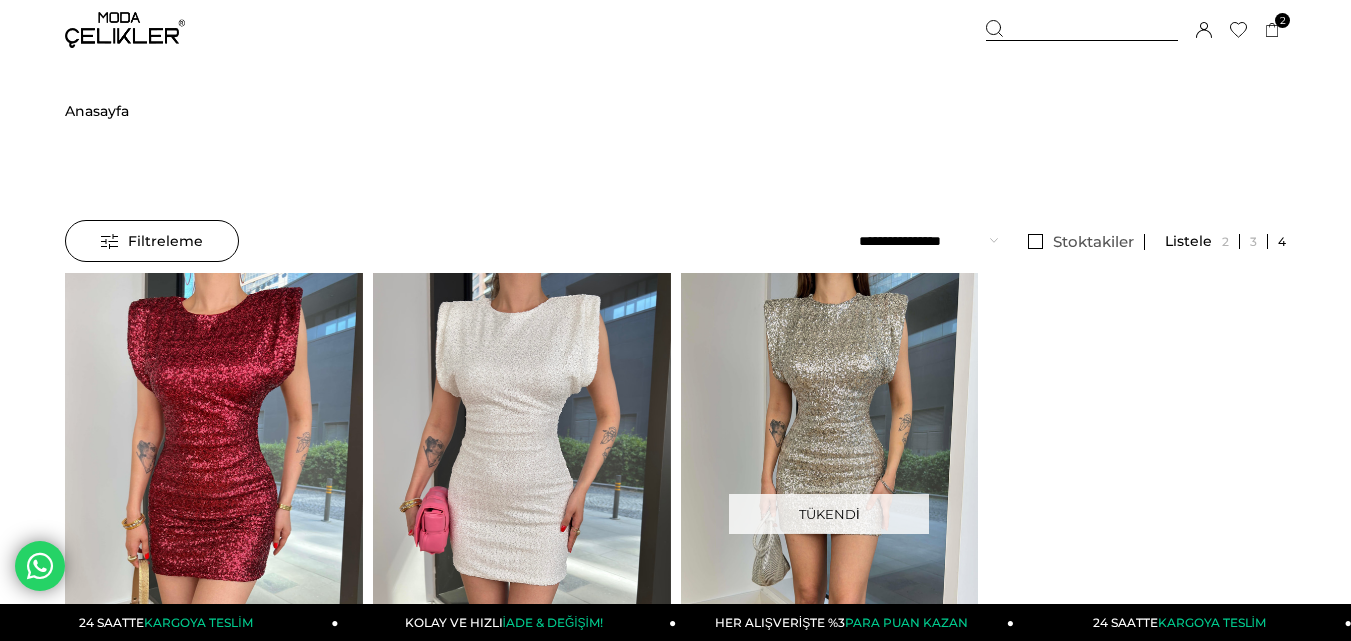 click at bounding box center (1082, 30) 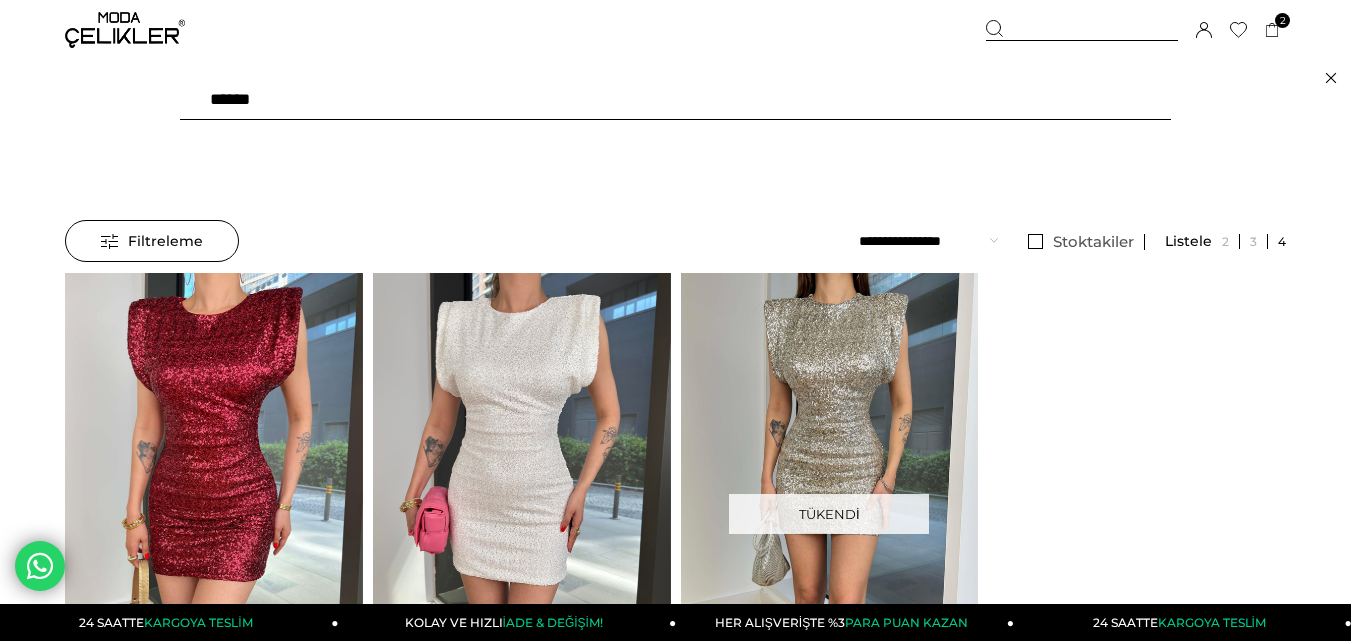 click on "******" at bounding box center (675, 100) 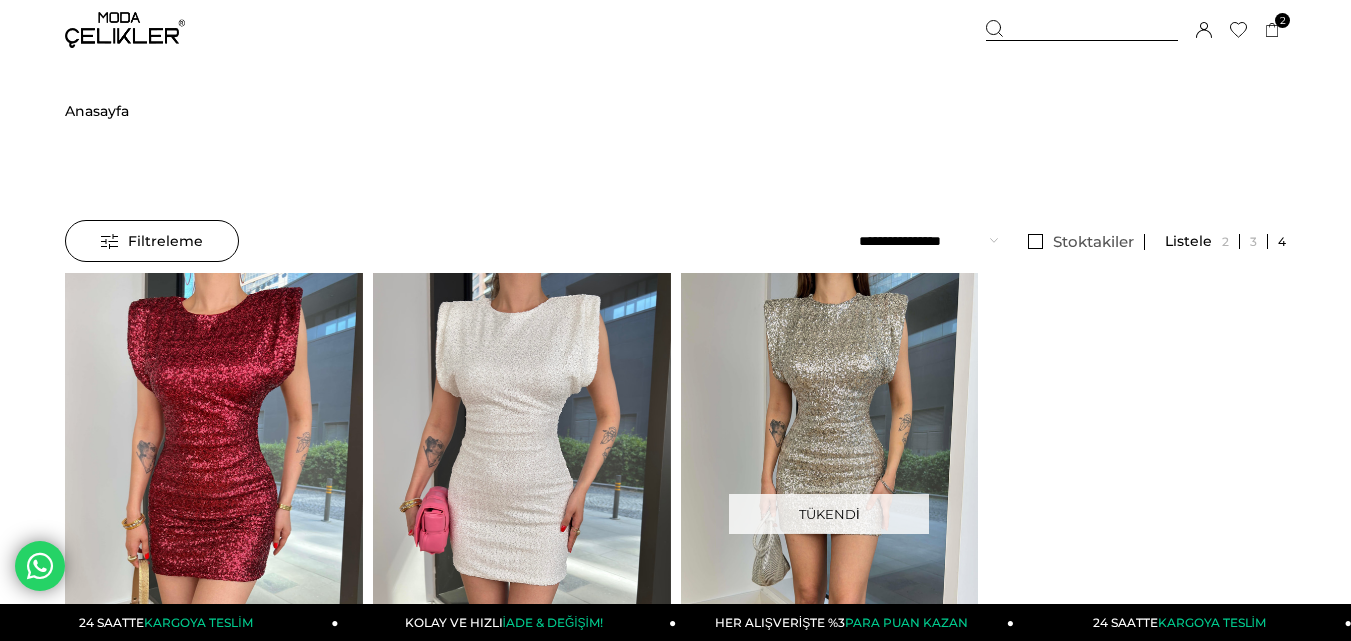 type on "******" 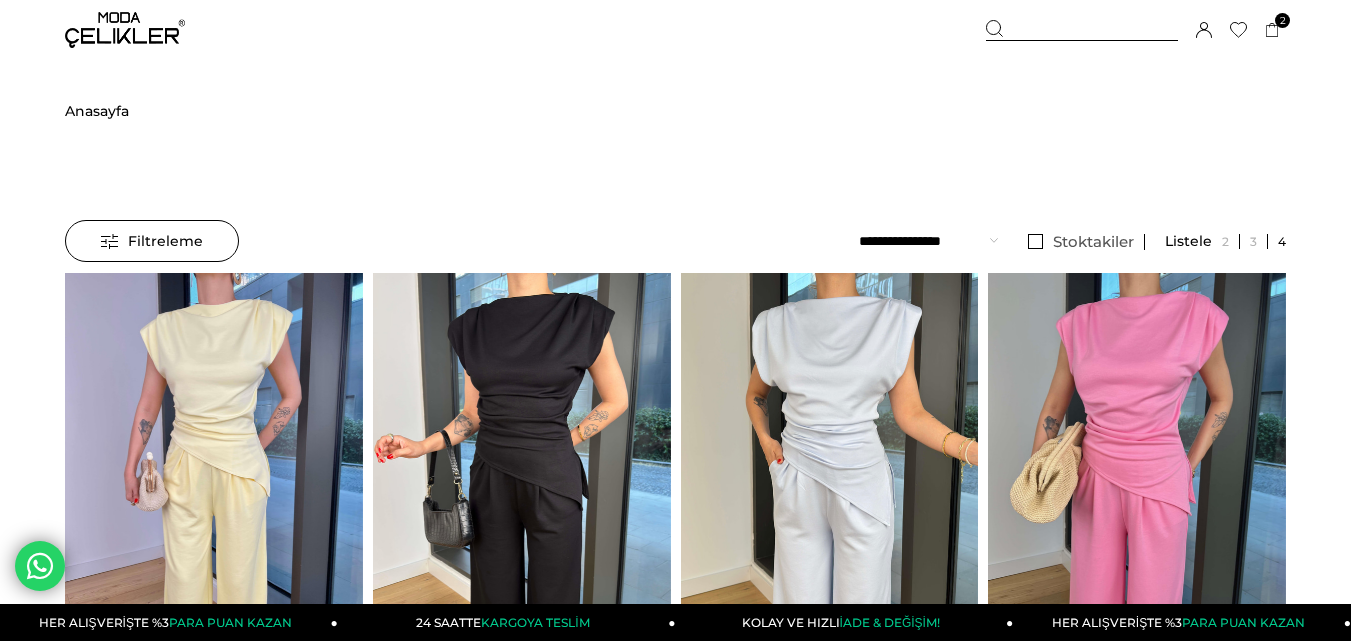 scroll, scrollTop: 0, scrollLeft: 0, axis: both 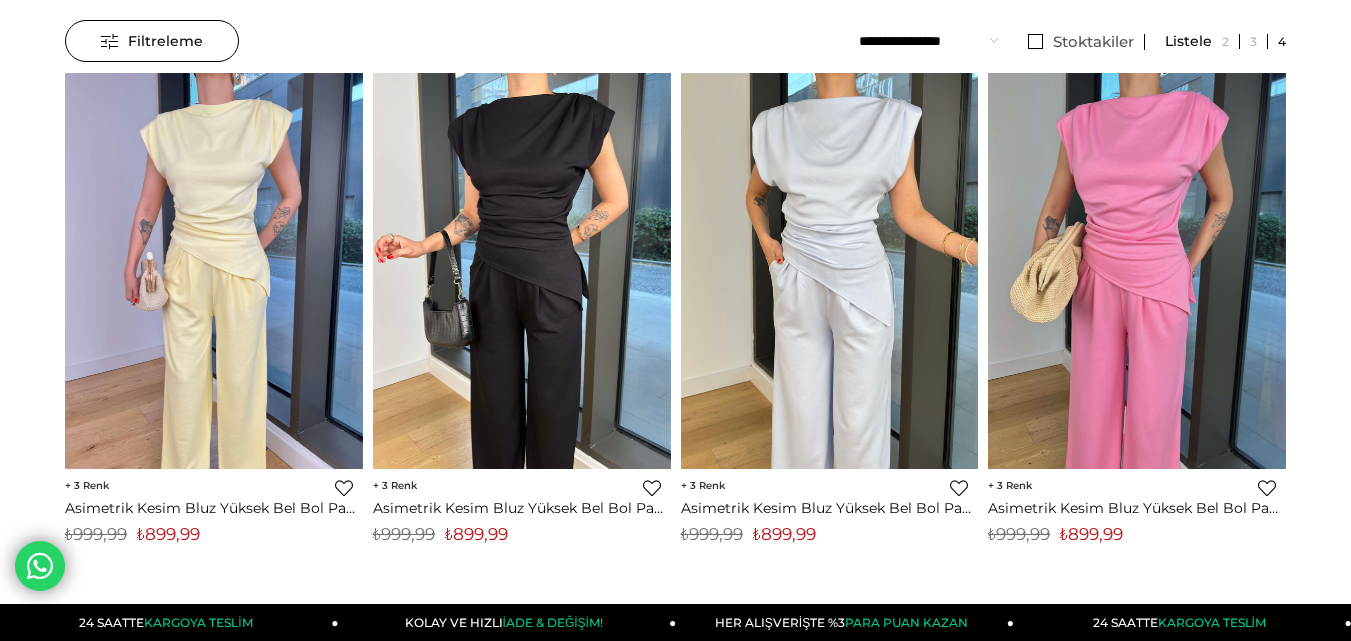 click on "₺899,99" at bounding box center [476, 534] 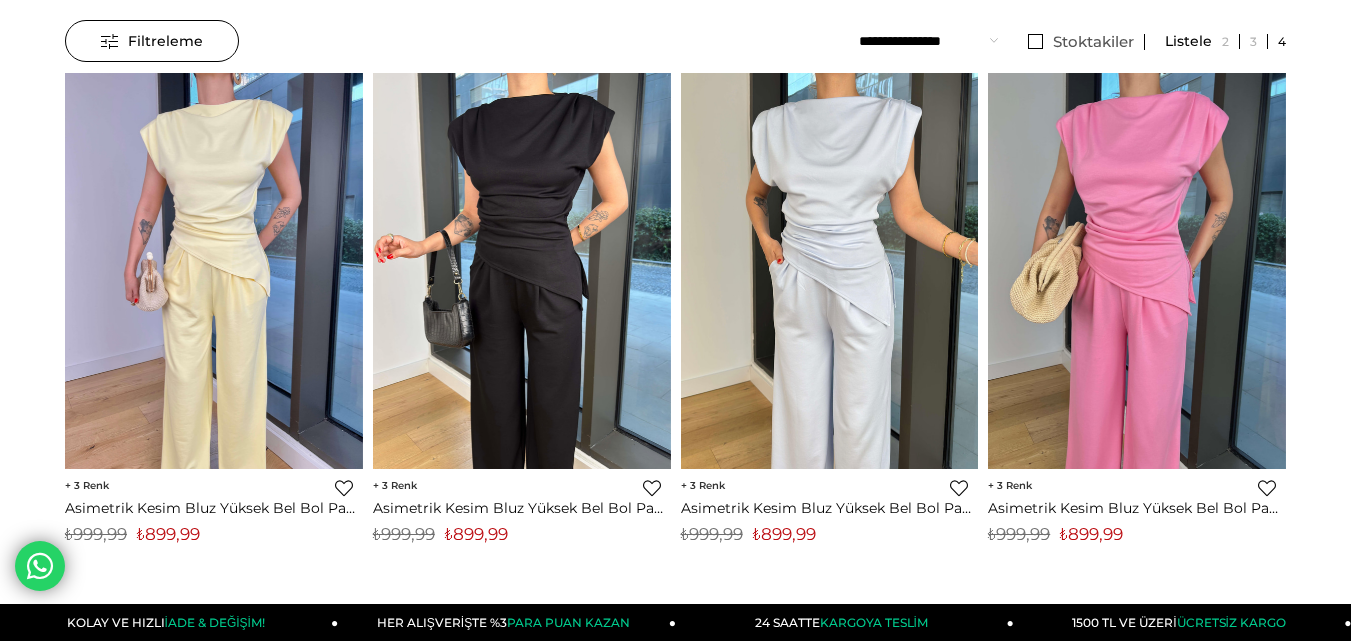 scroll, scrollTop: 0, scrollLeft: 0, axis: both 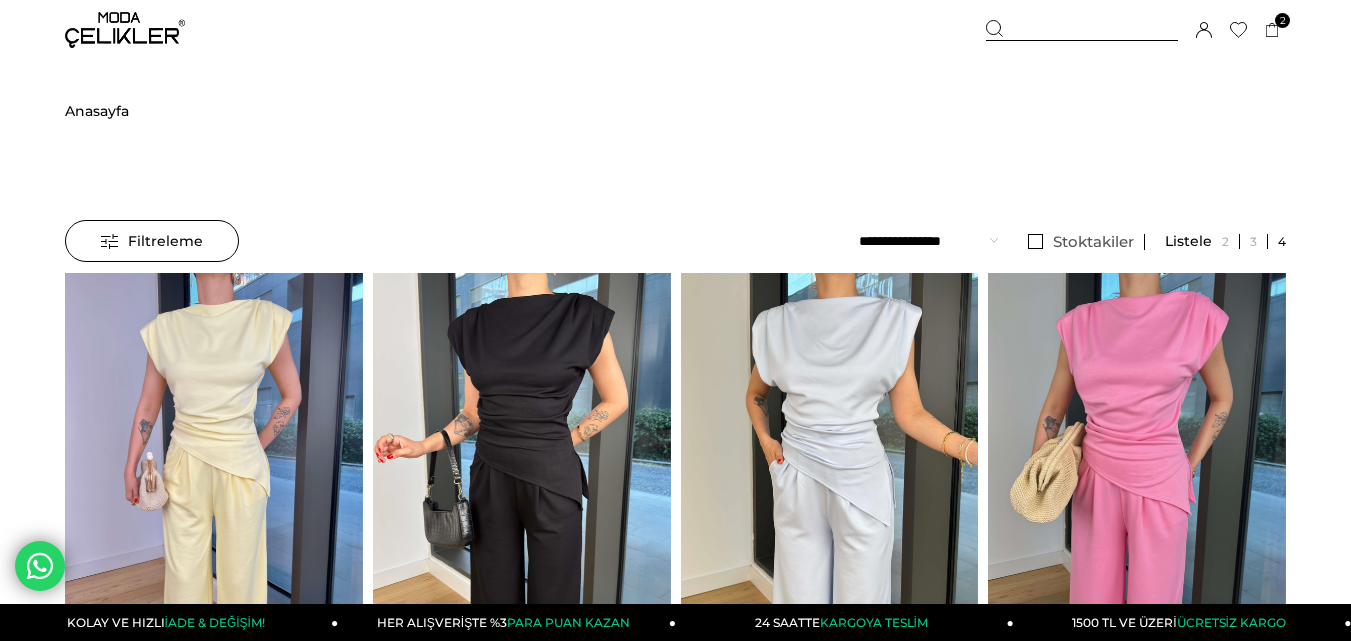 click at bounding box center [125, 30] 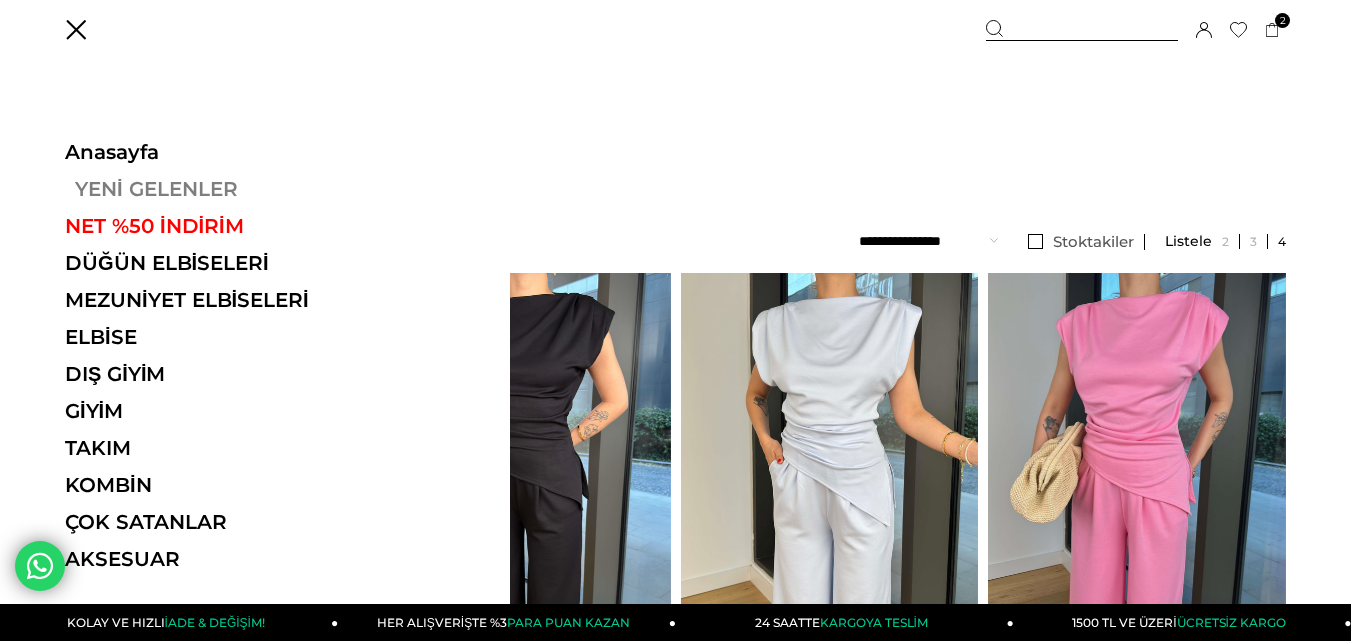 click on "YENİ GELENLER" at bounding box center [202, 189] 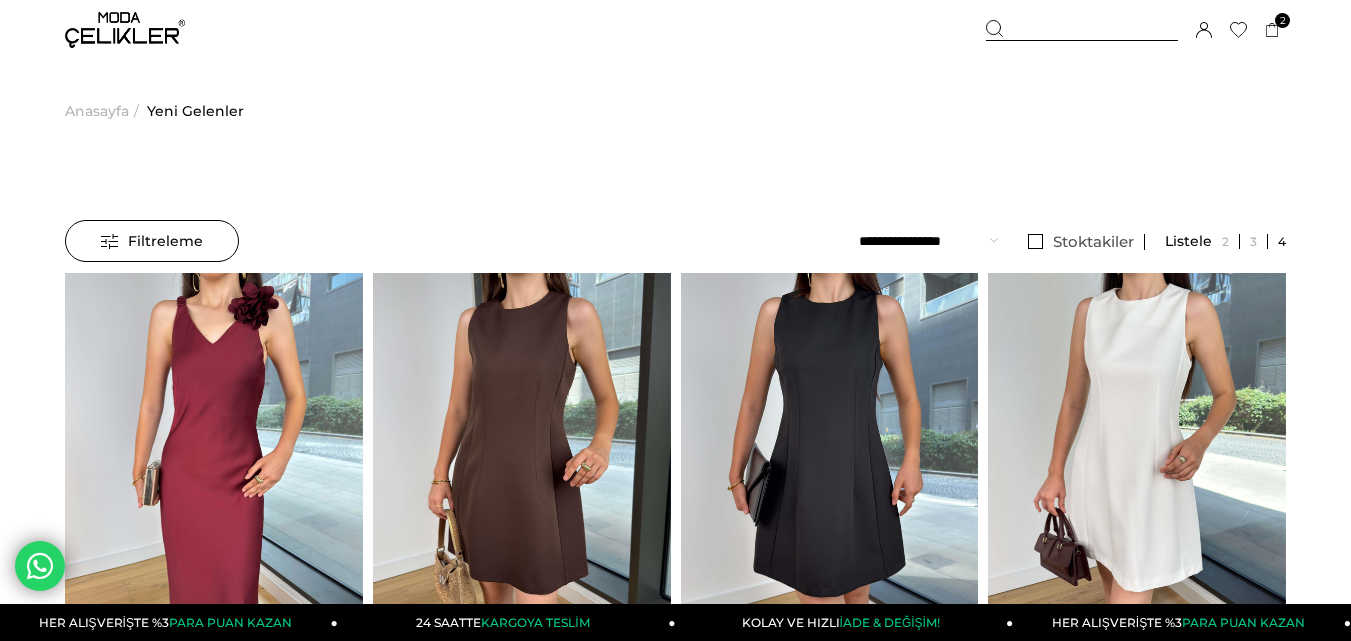 scroll, scrollTop: 0, scrollLeft: 0, axis: both 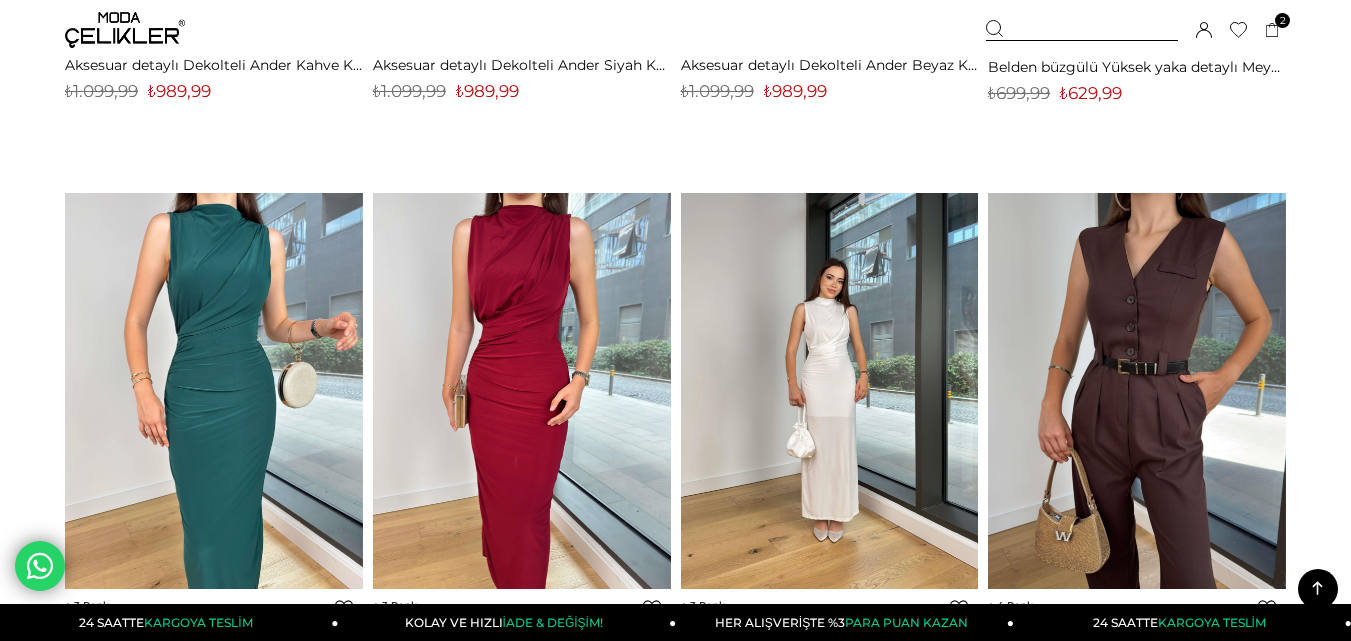 click at bounding box center [533, 391] 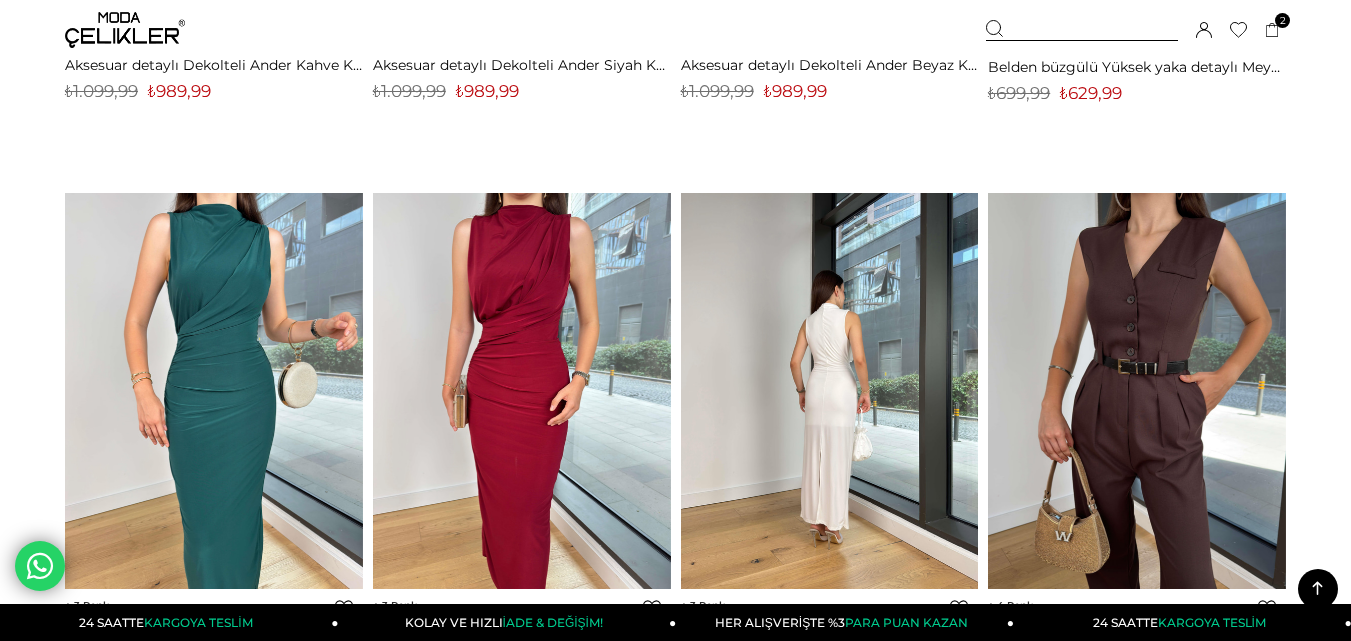 drag, startPoint x: 886, startPoint y: 395, endPoint x: 463, endPoint y: 24, distance: 562.6455 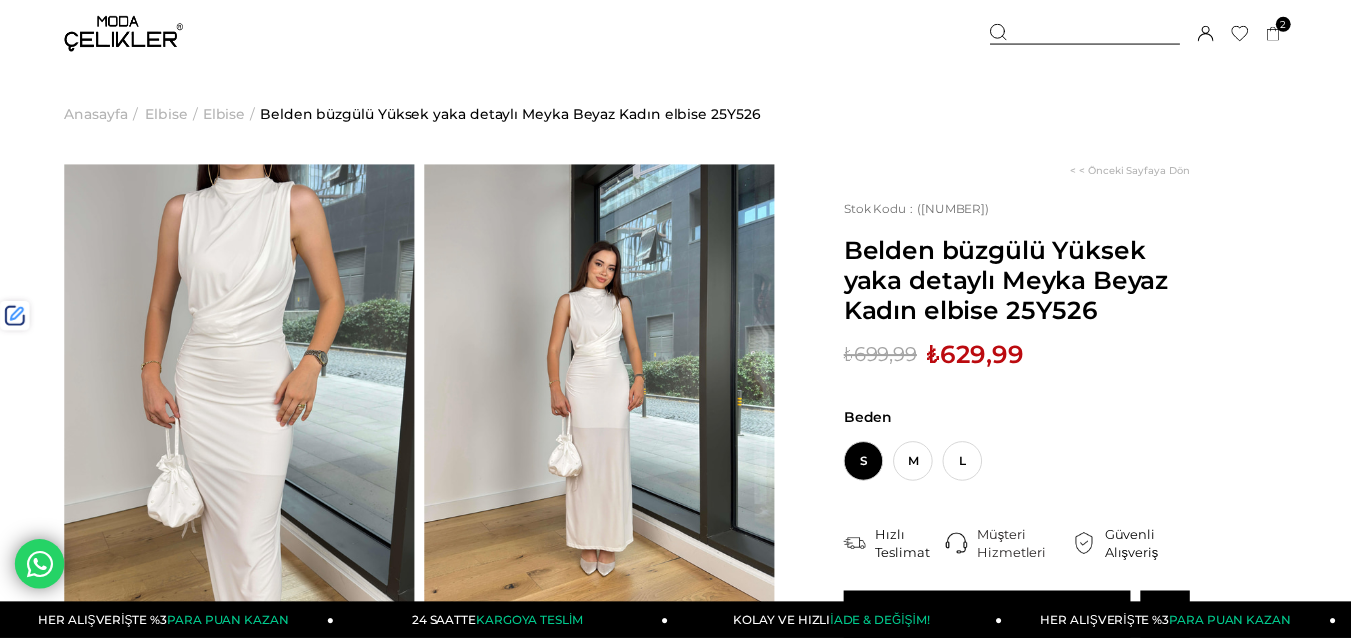 scroll, scrollTop: 0, scrollLeft: 0, axis: both 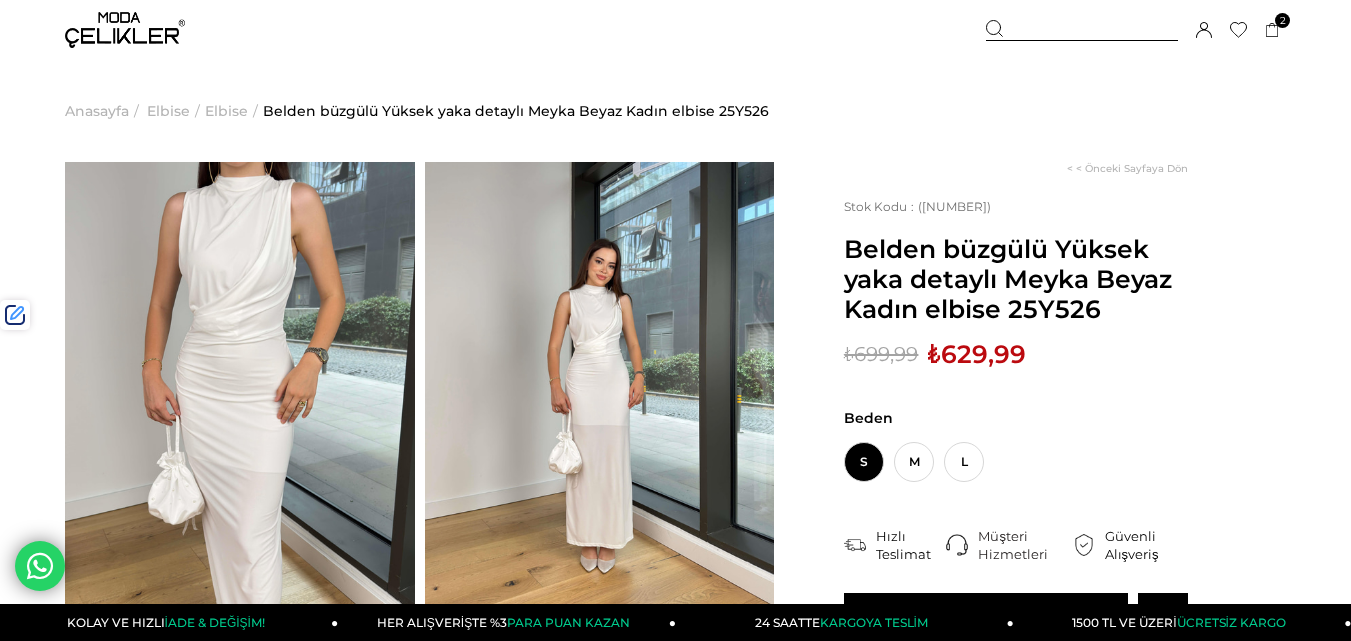 click at bounding box center (1082, 30) 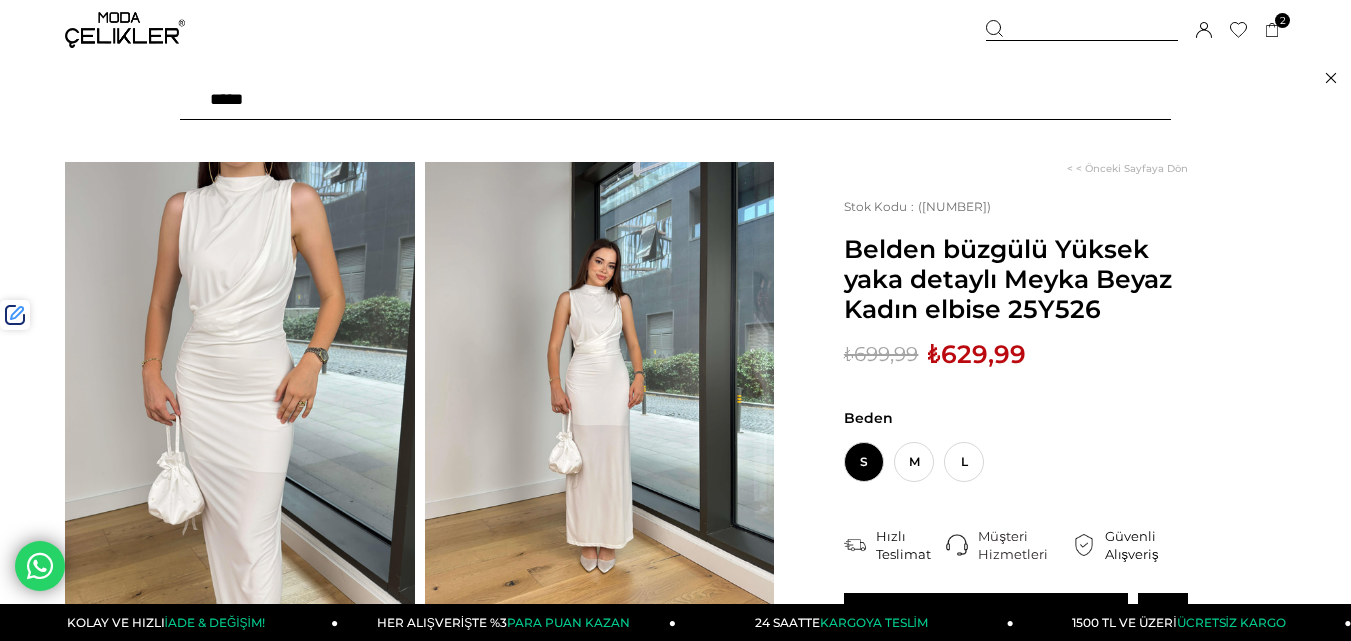 click on "***" at bounding box center [675, 100] 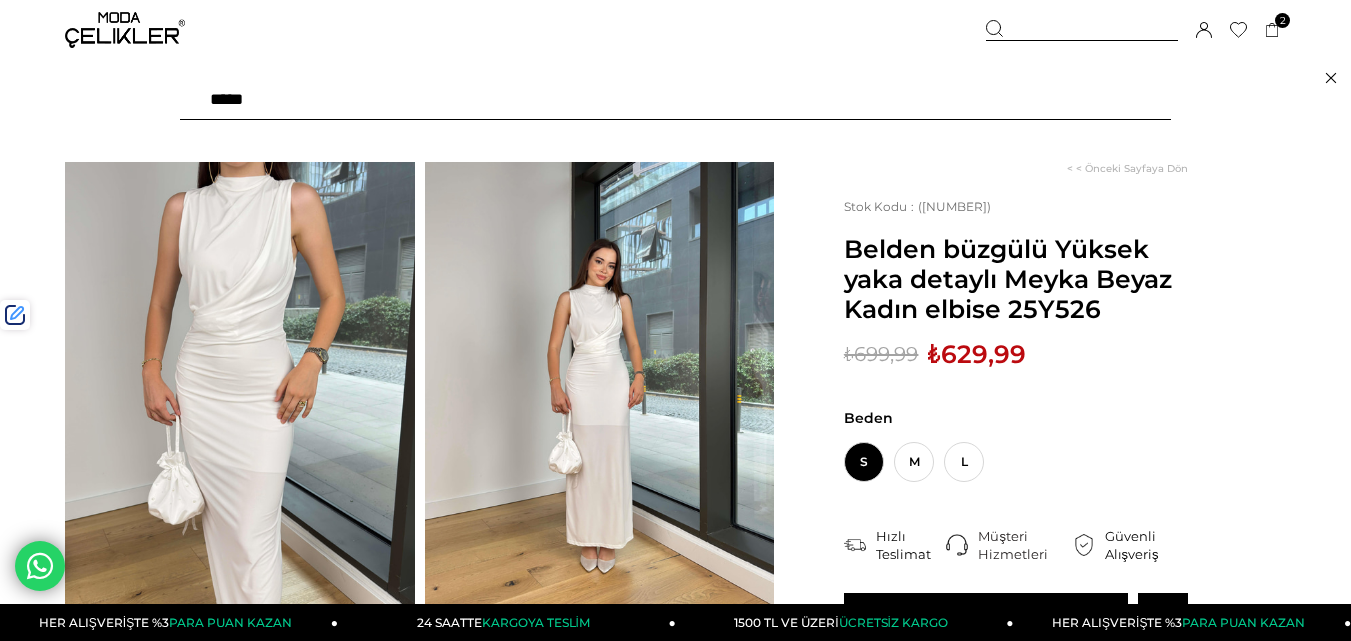 click at bounding box center [675, 100] 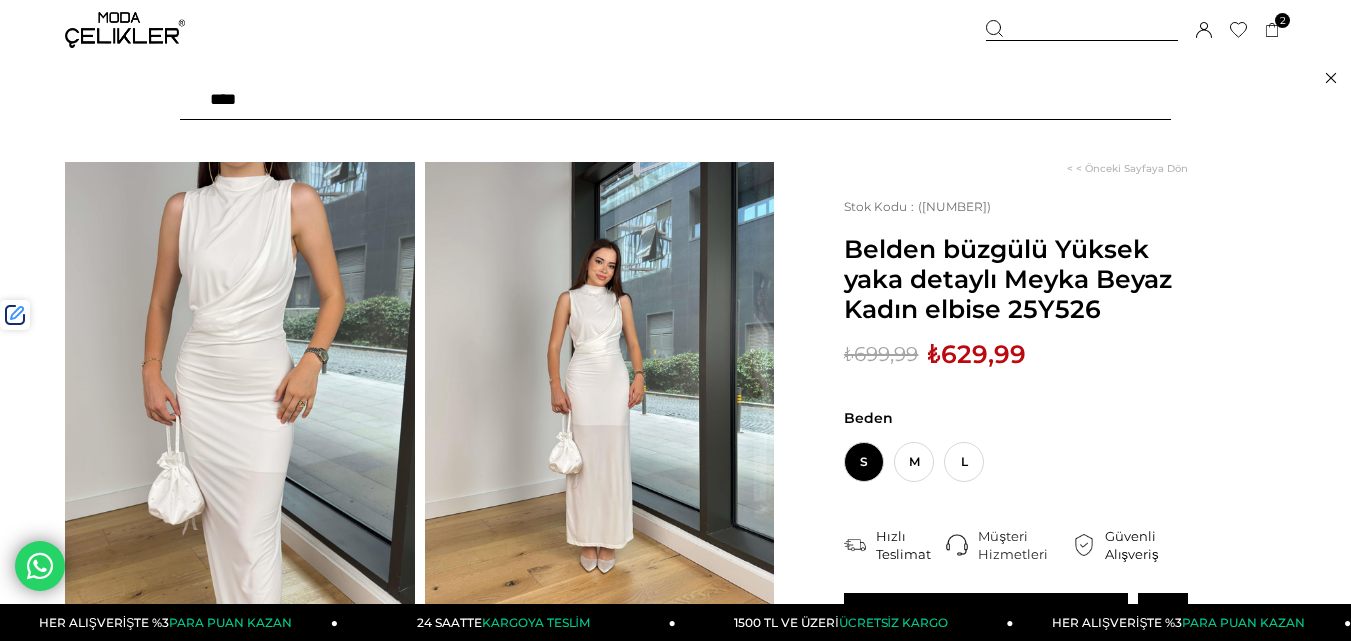 type on "*****" 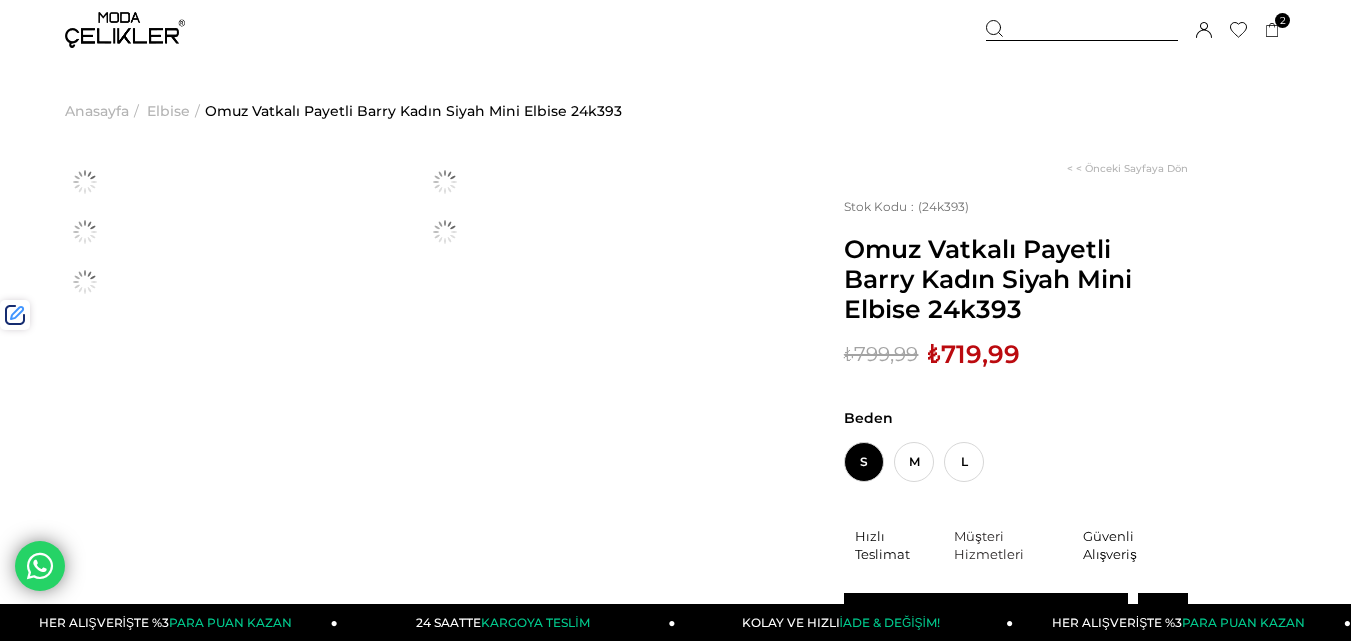 scroll, scrollTop: 0, scrollLeft: 0, axis: both 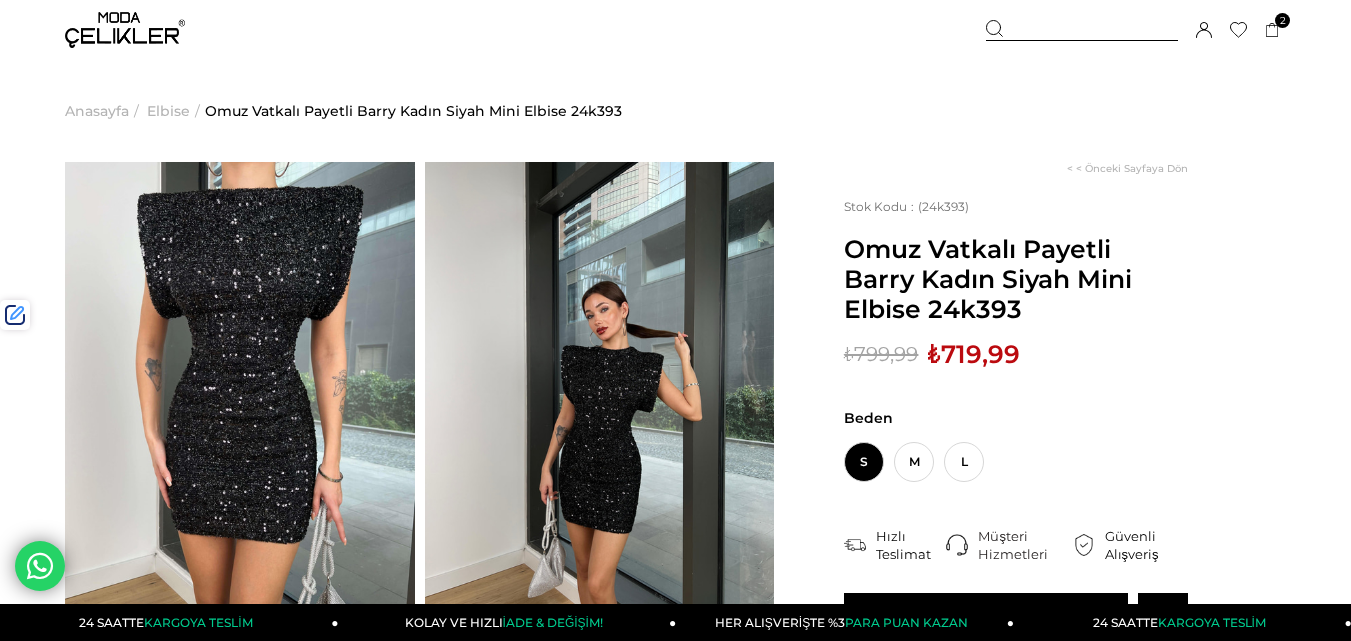 click on "₺719,99" at bounding box center (974, 354) 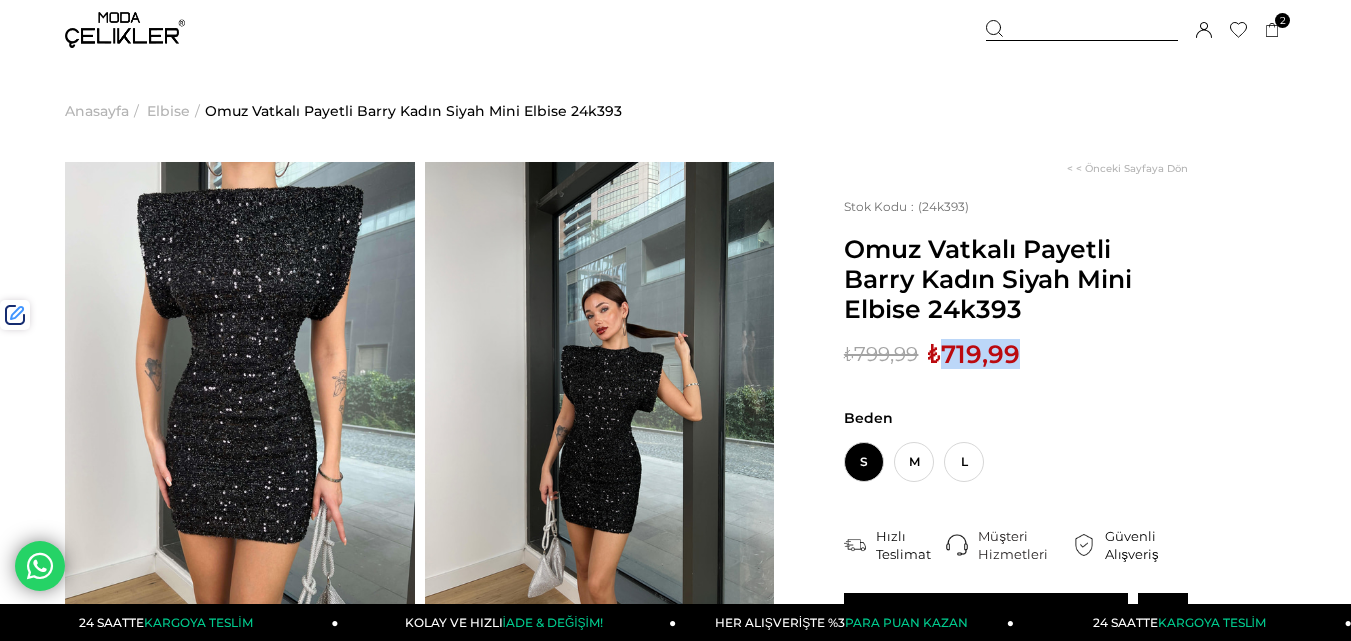 click on "₺719,99" at bounding box center (974, 354) 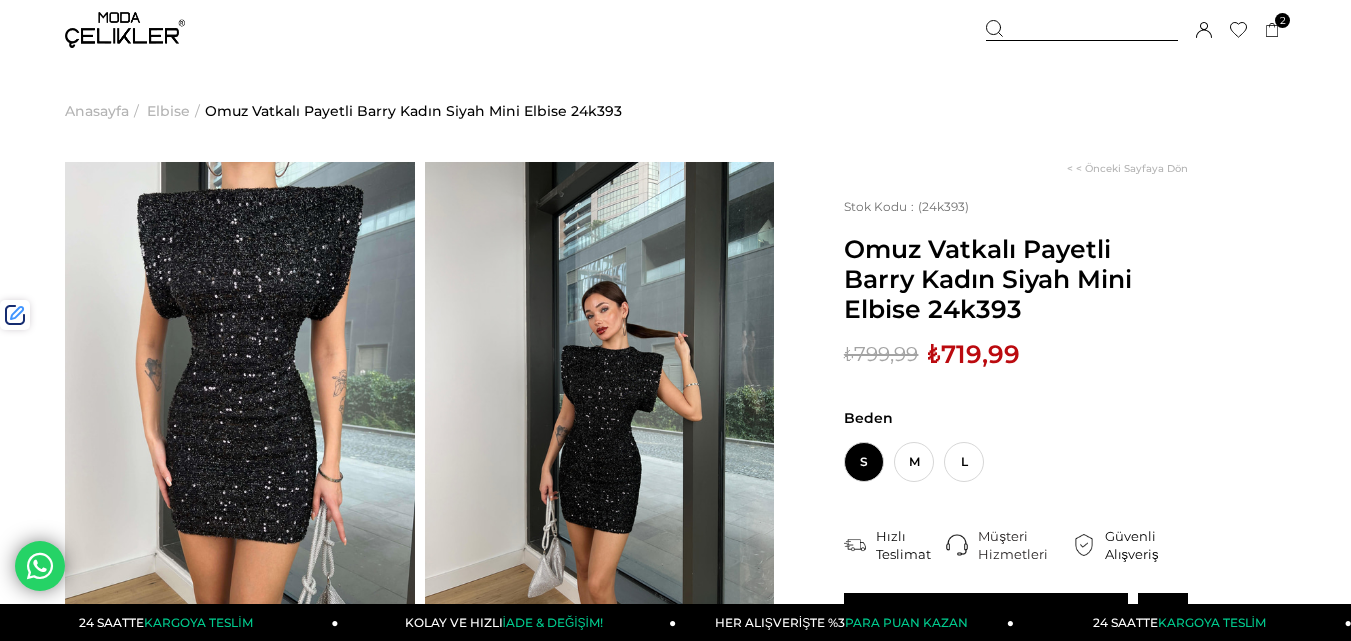click at bounding box center [1082, 30] 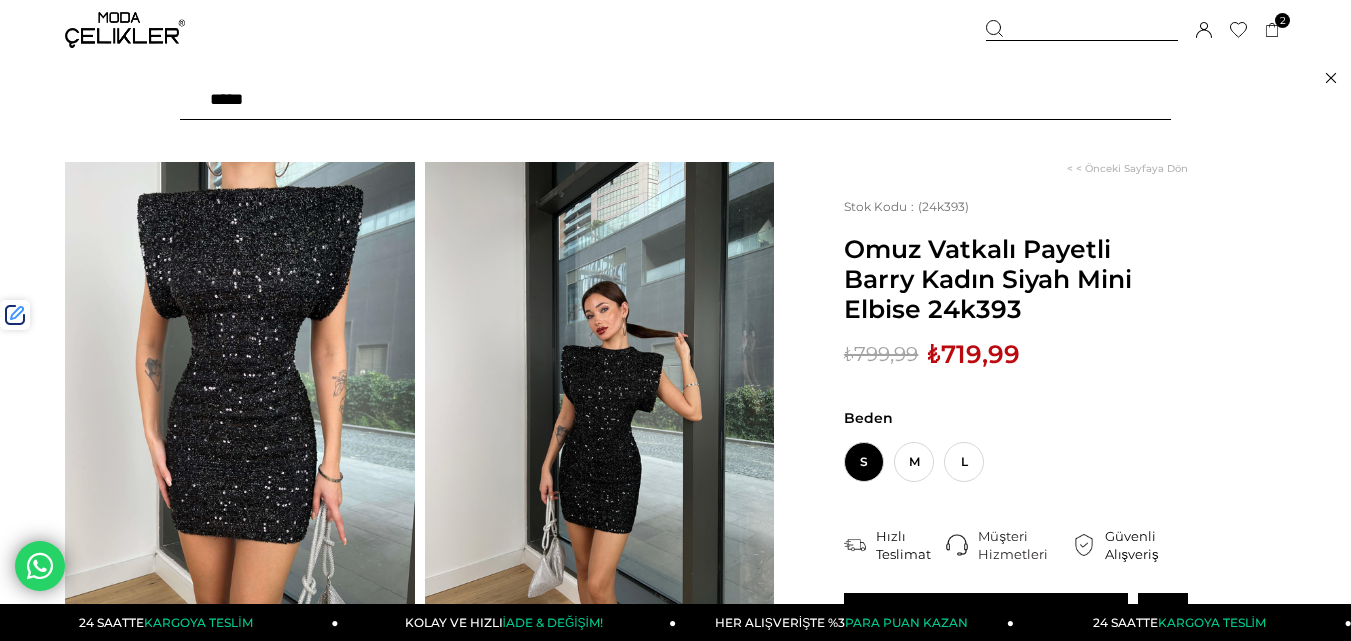 paste on "******" 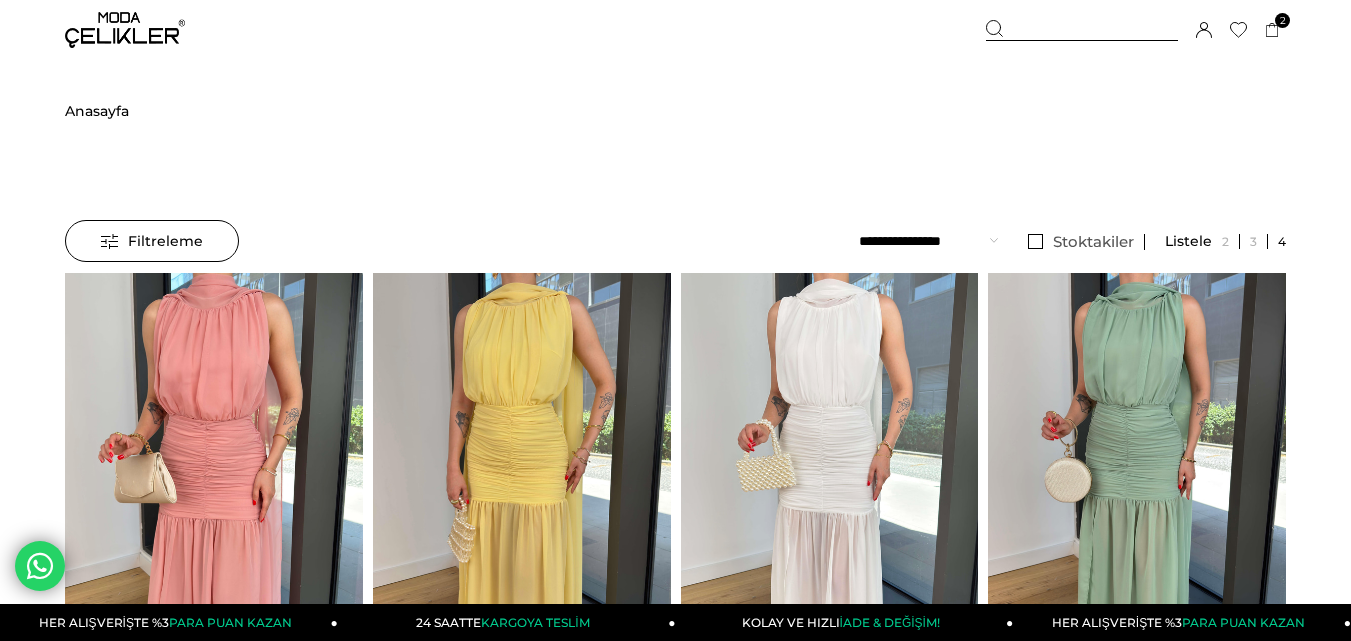 scroll, scrollTop: 0, scrollLeft: 0, axis: both 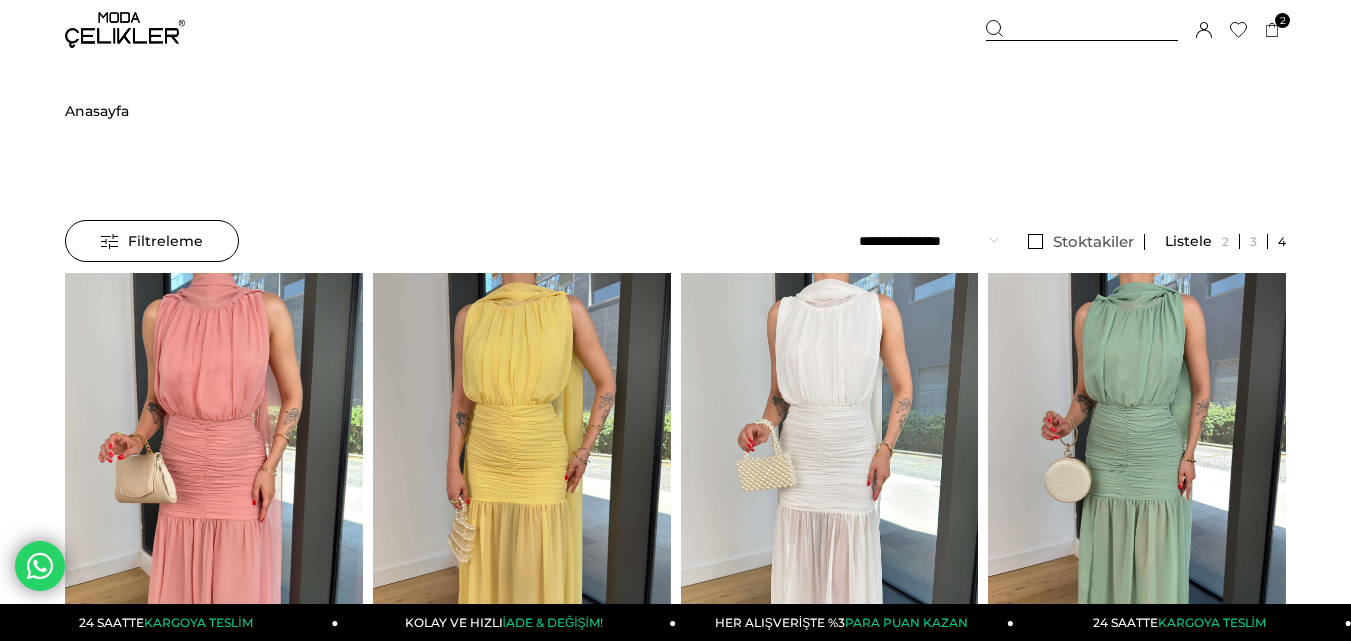 drag, startPoint x: 1037, startPoint y: 33, endPoint x: 421, endPoint y: 133, distance: 624.0641 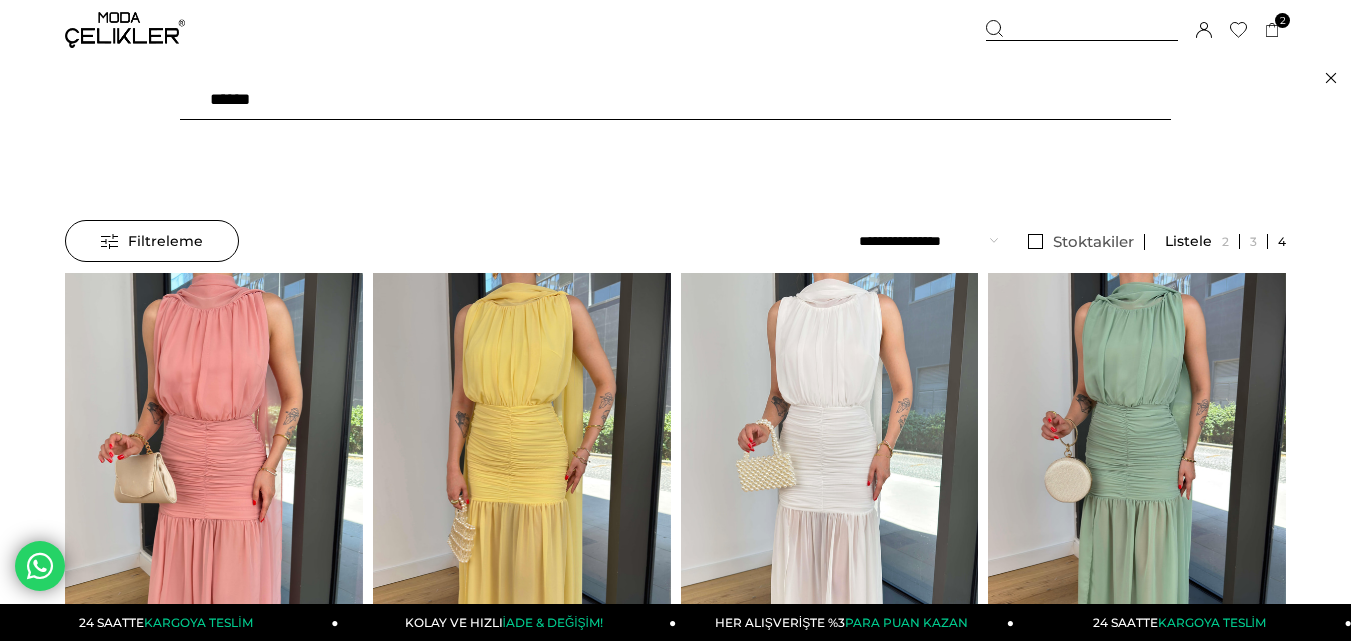click on "******" at bounding box center (675, 100) 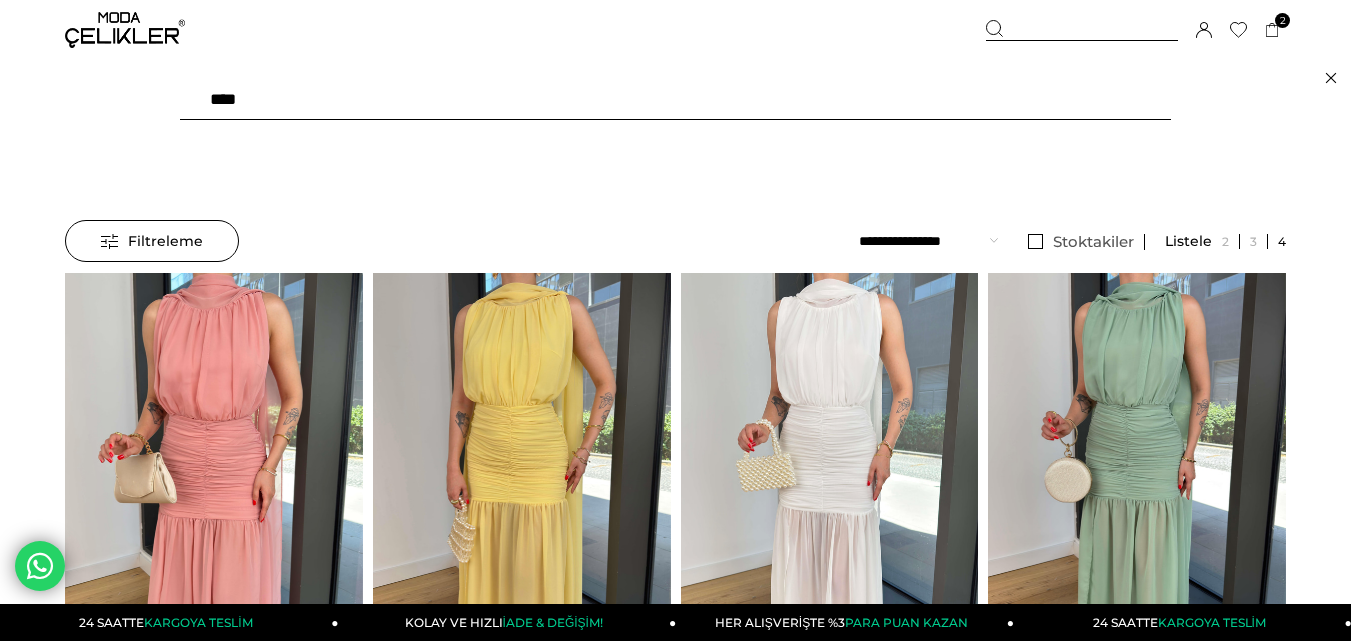 type on "*****" 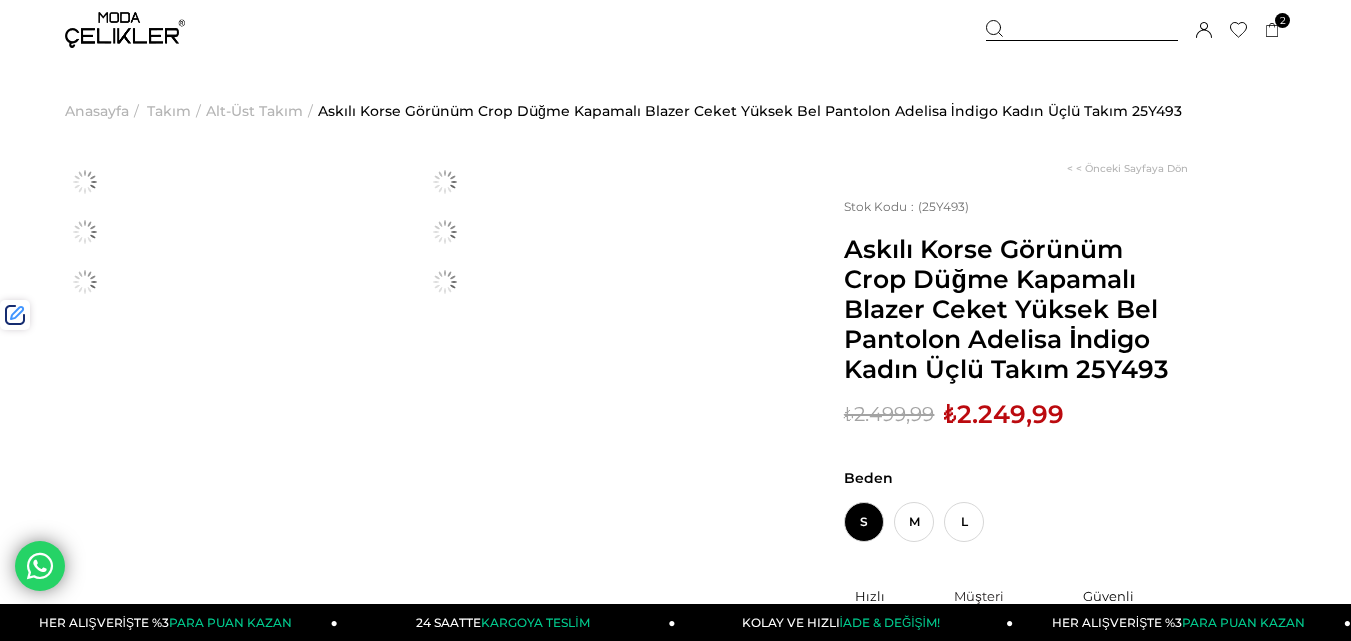 scroll, scrollTop: 0, scrollLeft: 0, axis: both 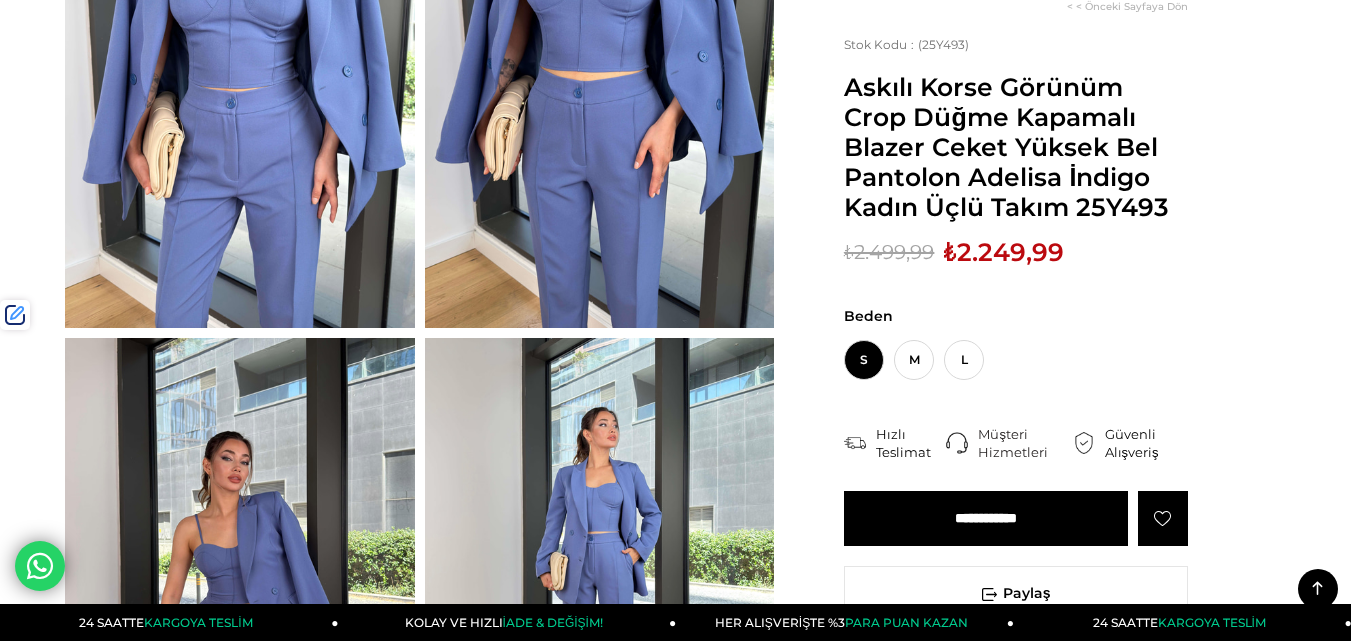 click on "Askılı Korse Görünüm Crop Düğme Kapamalı Blazer Ceket Yüksek Bel Pantolon Adelisa İndigo Kadın Üçlü Takım 25Y493" at bounding box center (1016, 147) 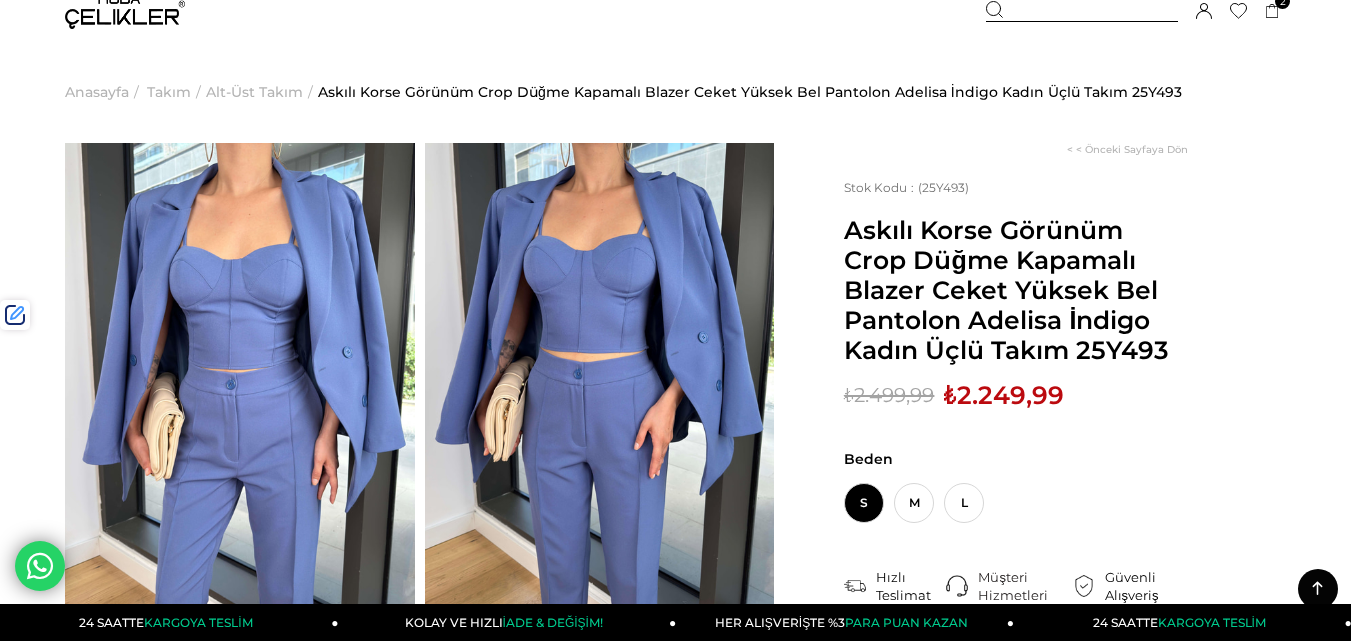 scroll, scrollTop: 0, scrollLeft: 0, axis: both 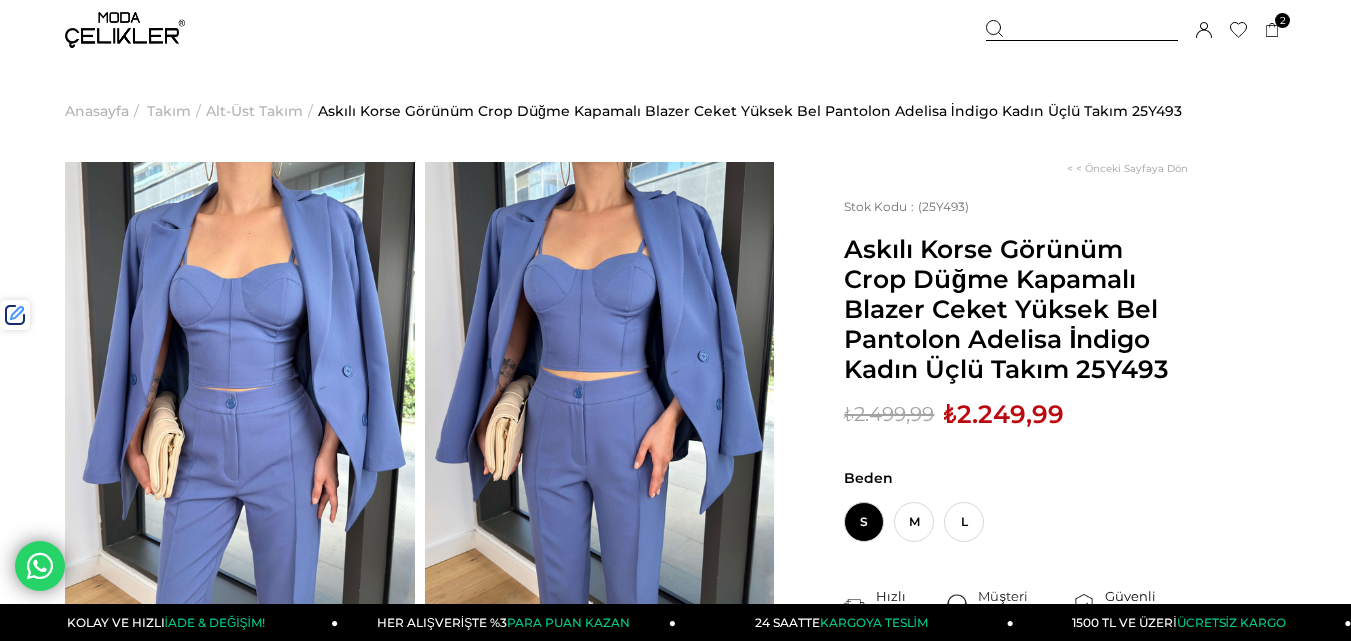 click at bounding box center (1082, 30) 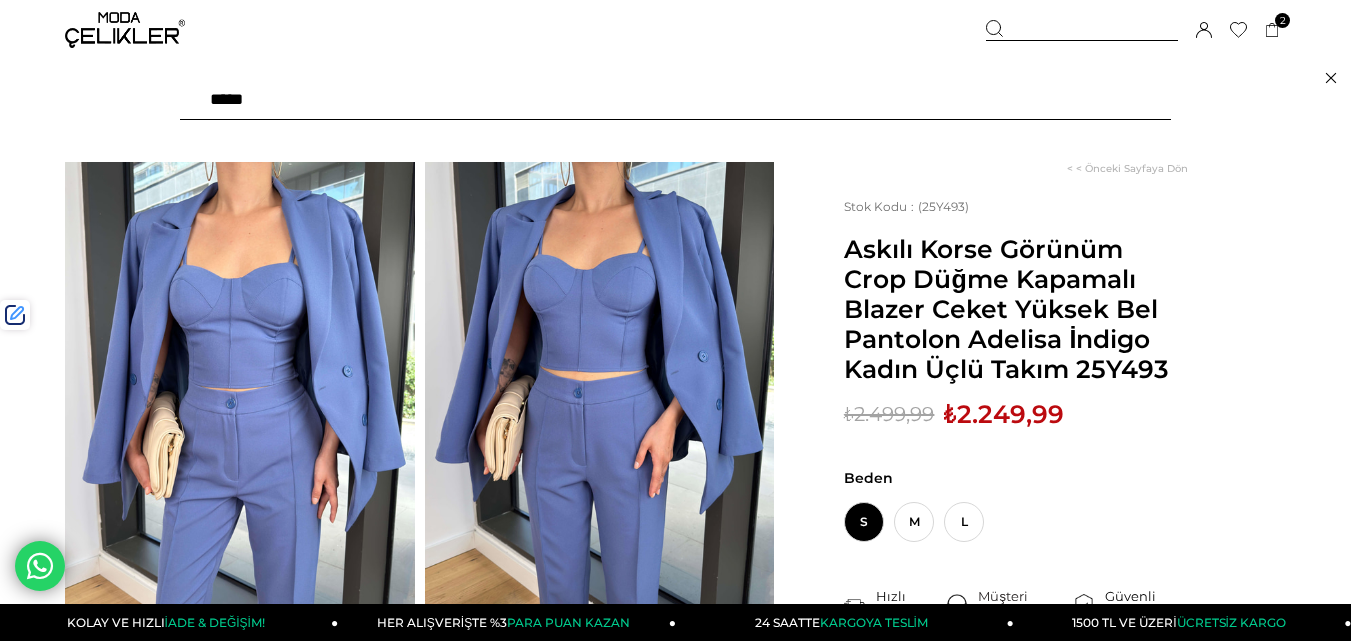 paste on "******" 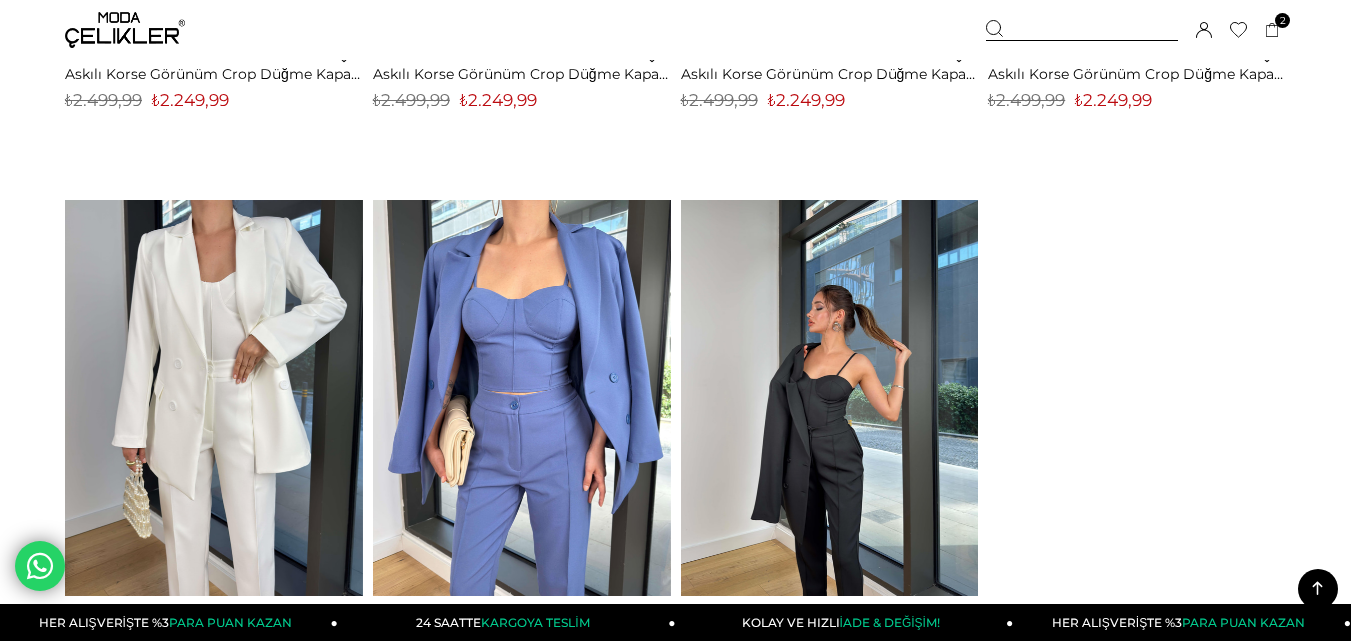 scroll, scrollTop: 634, scrollLeft: 0, axis: vertical 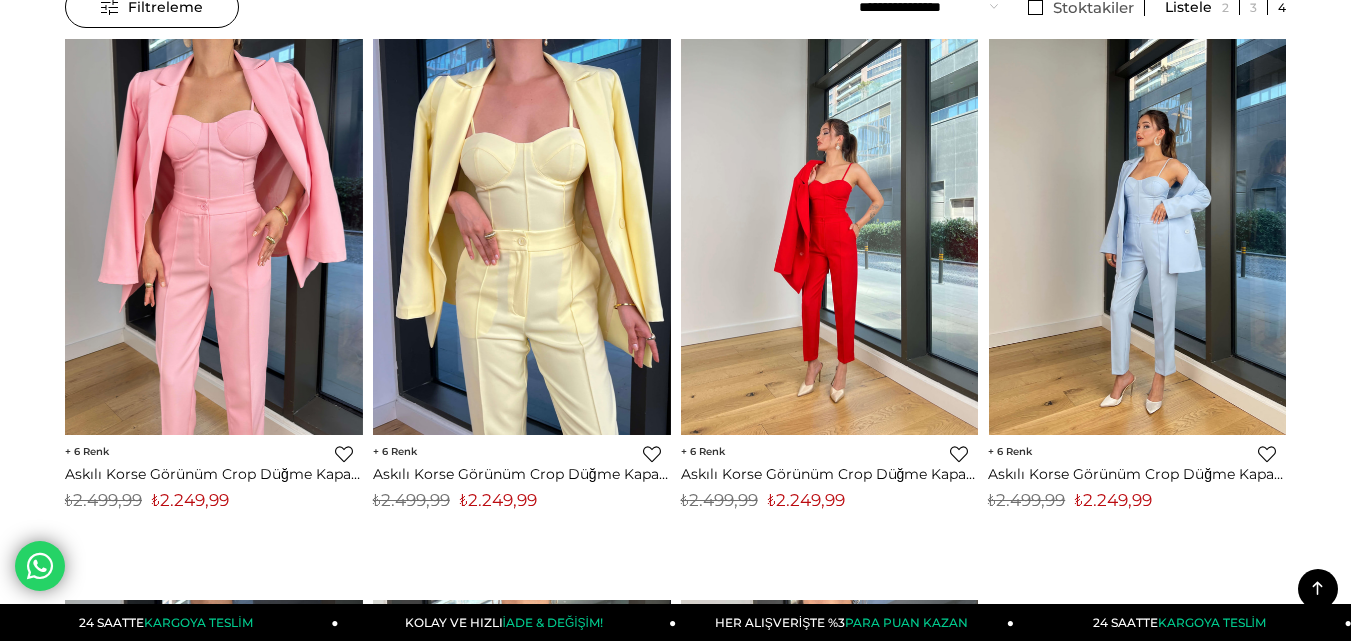 click at bounding box center (1137, 237) 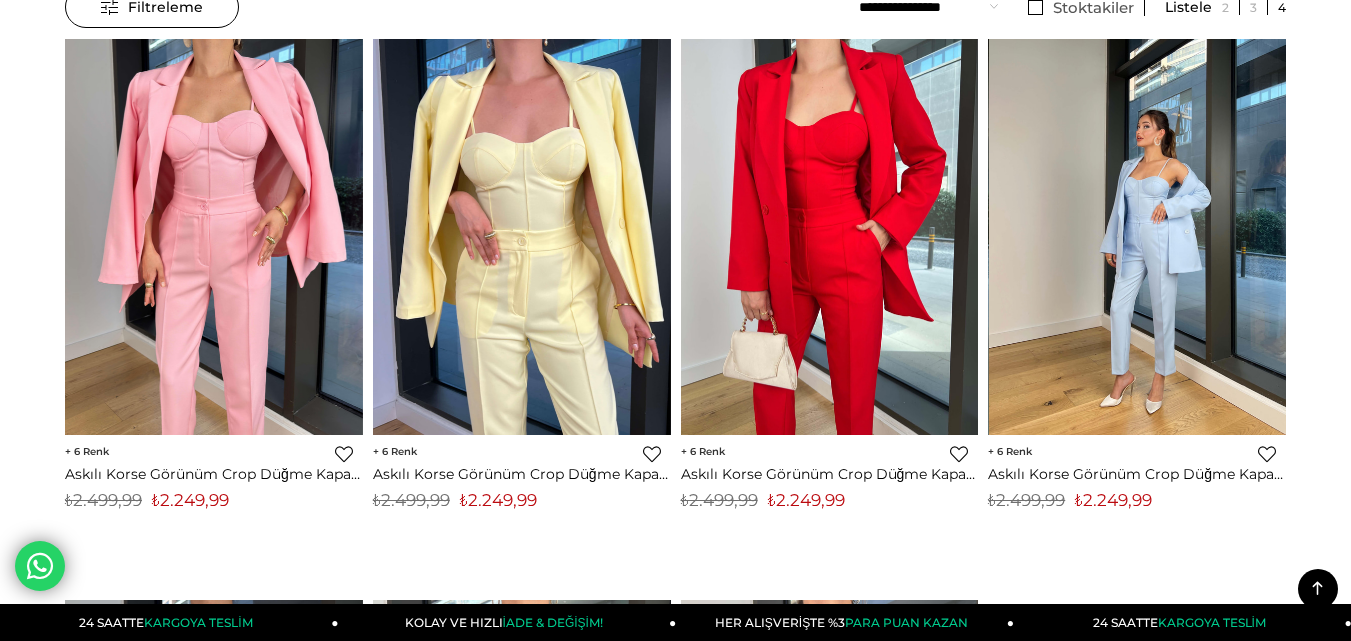 click at bounding box center (1286, 237) 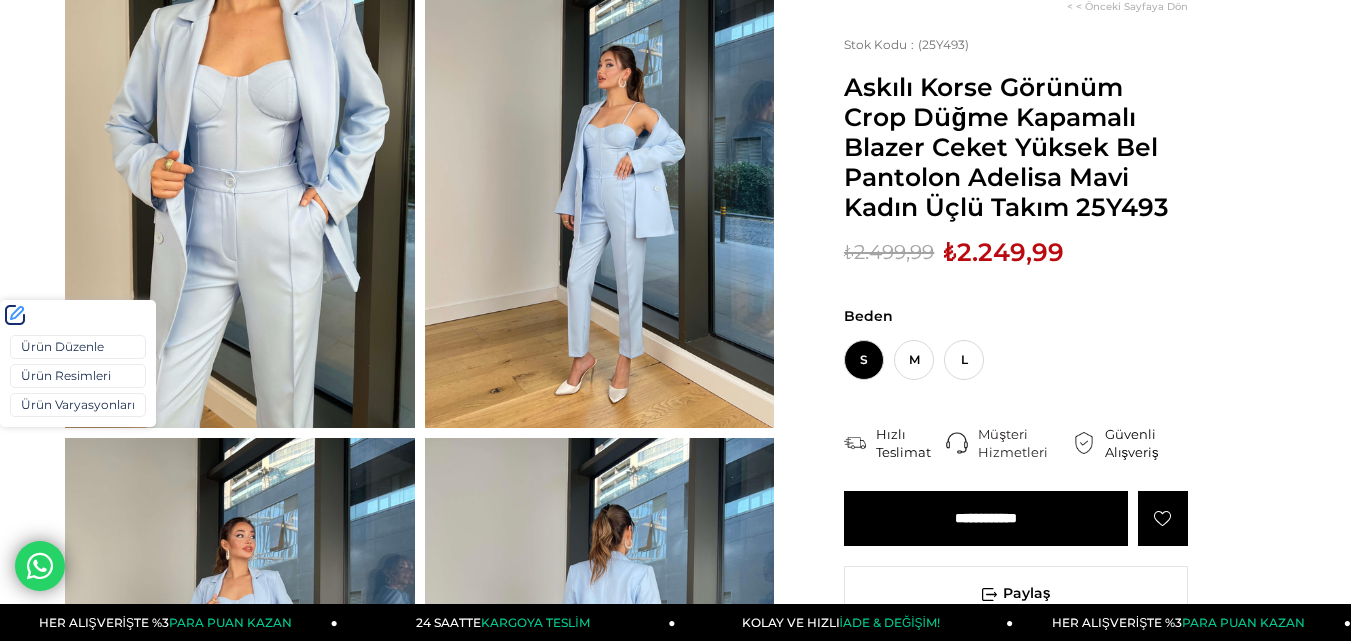 scroll, scrollTop: 200, scrollLeft: 0, axis: vertical 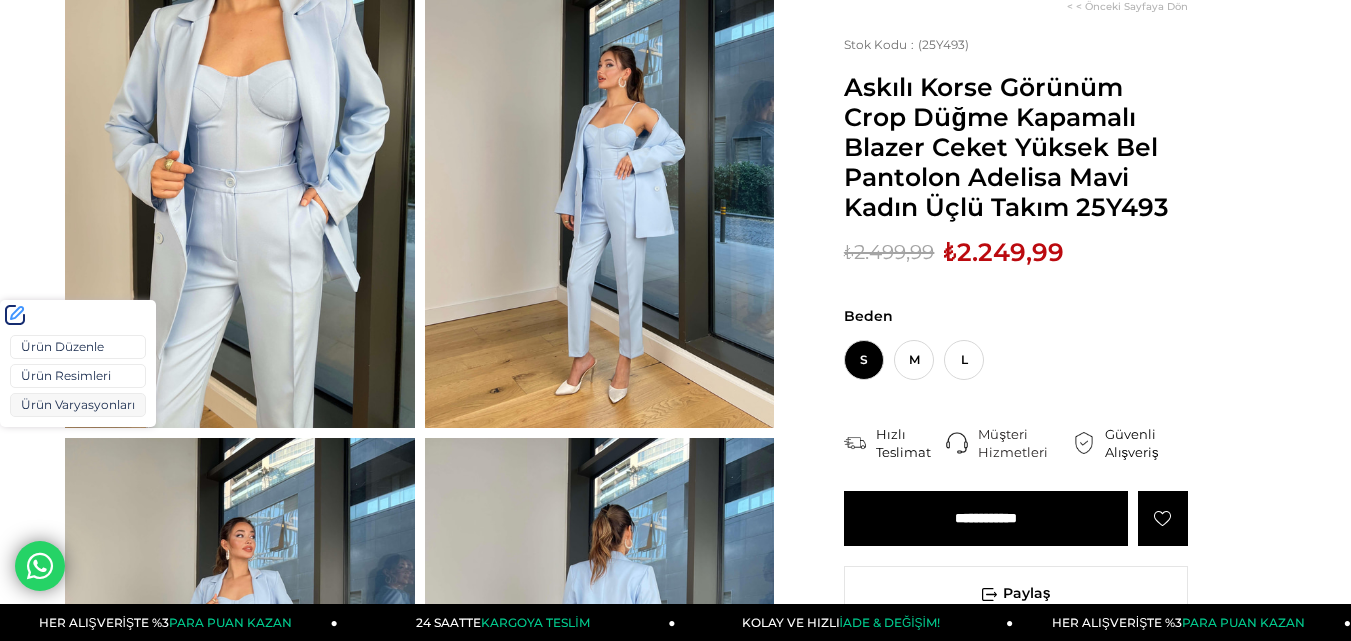 click on "Ürün Varyasyonları" at bounding box center (78, 405) 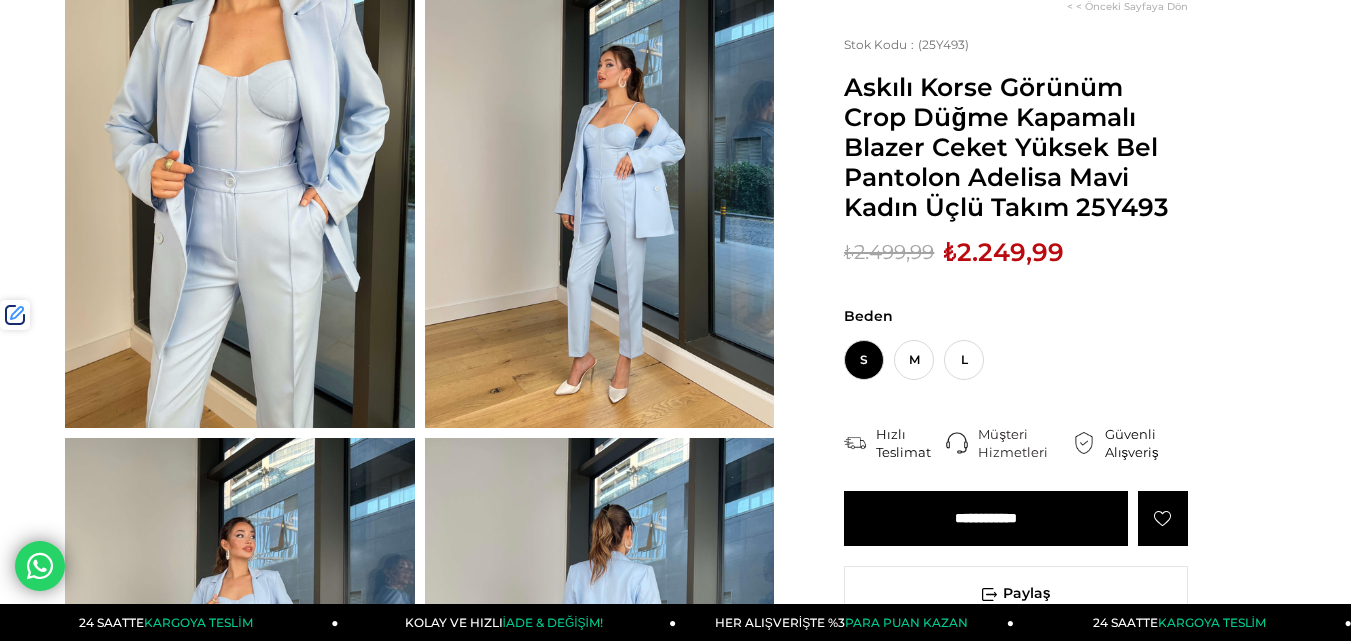 click on "₺2.249,99" at bounding box center (1004, 252) 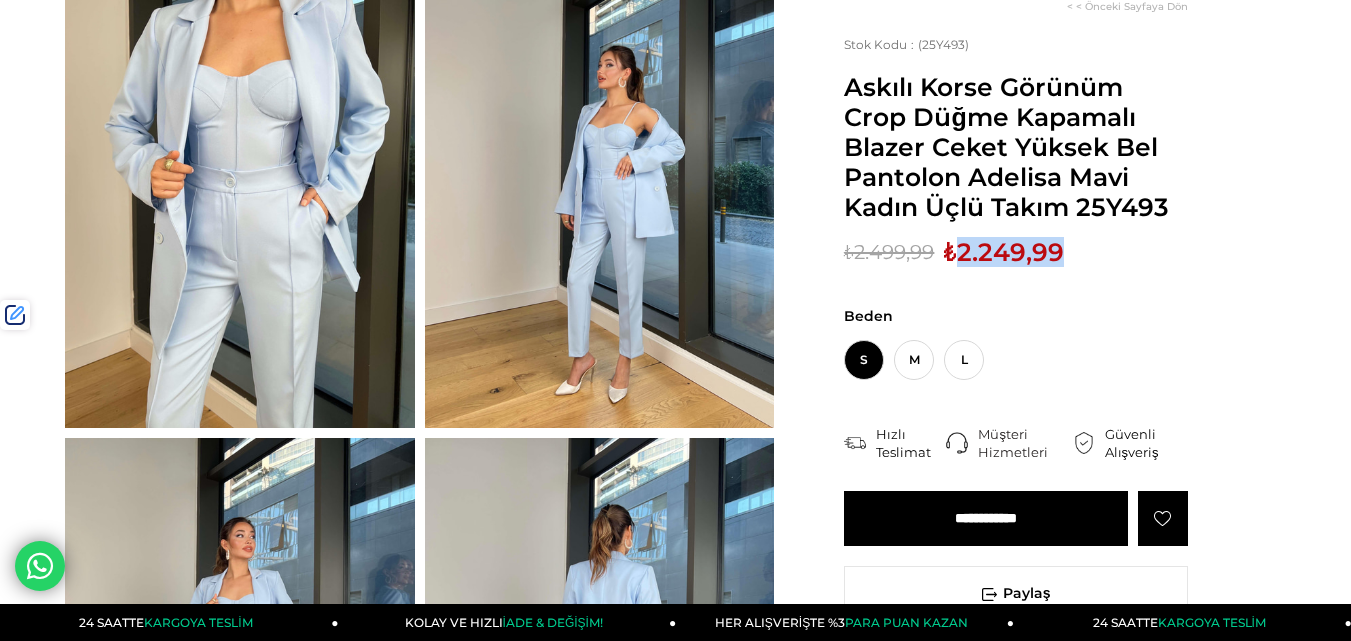 click on "₺2.249,99" at bounding box center [1004, 252] 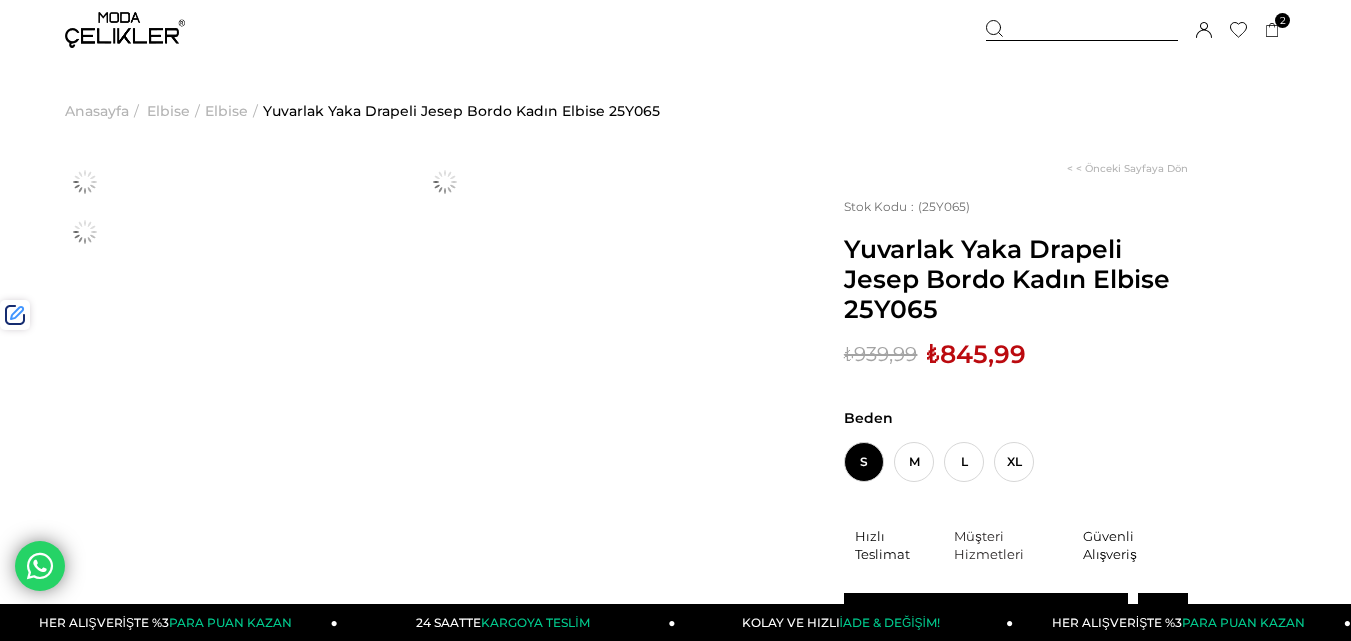 scroll, scrollTop: 0, scrollLeft: 0, axis: both 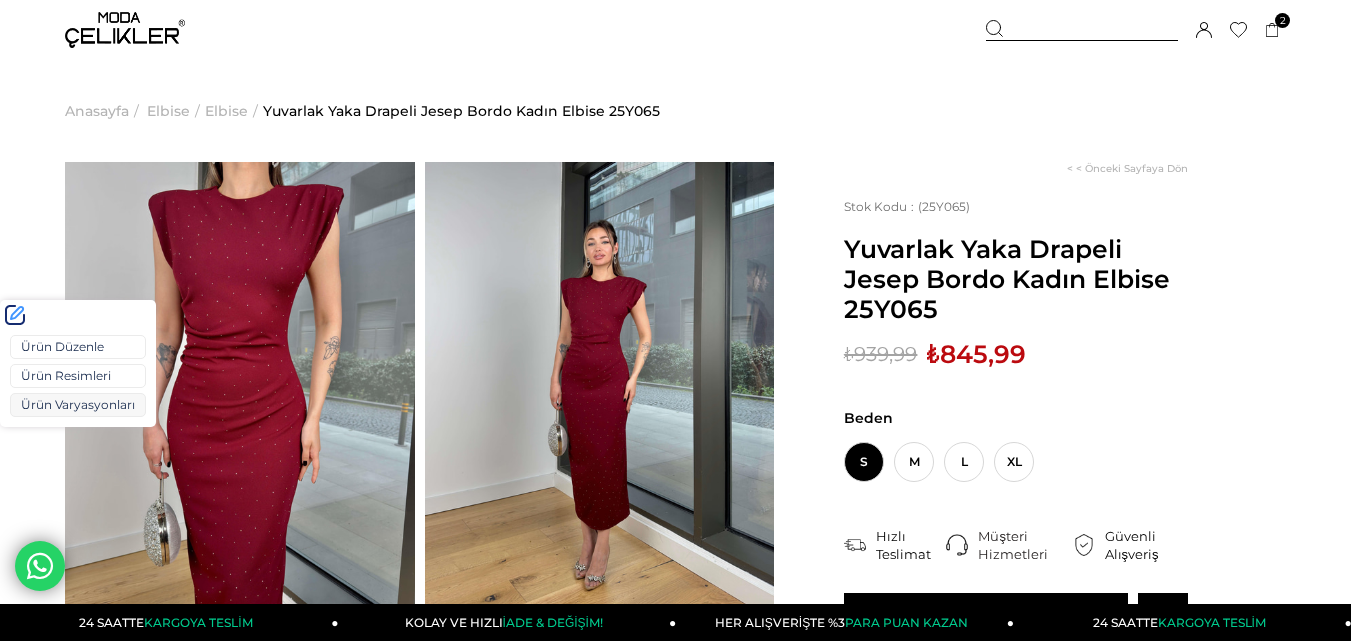 click on "Ürün Varyasyonları" at bounding box center (78, 405) 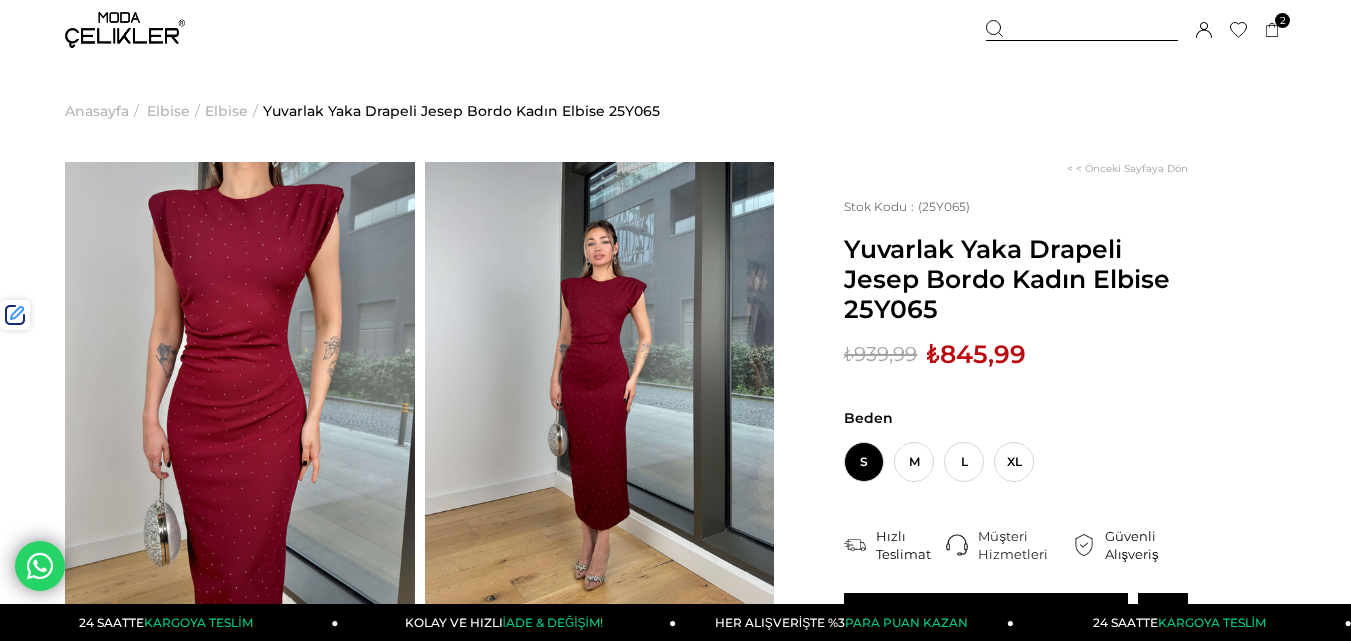 click on "₺845,99" at bounding box center (976, 354) 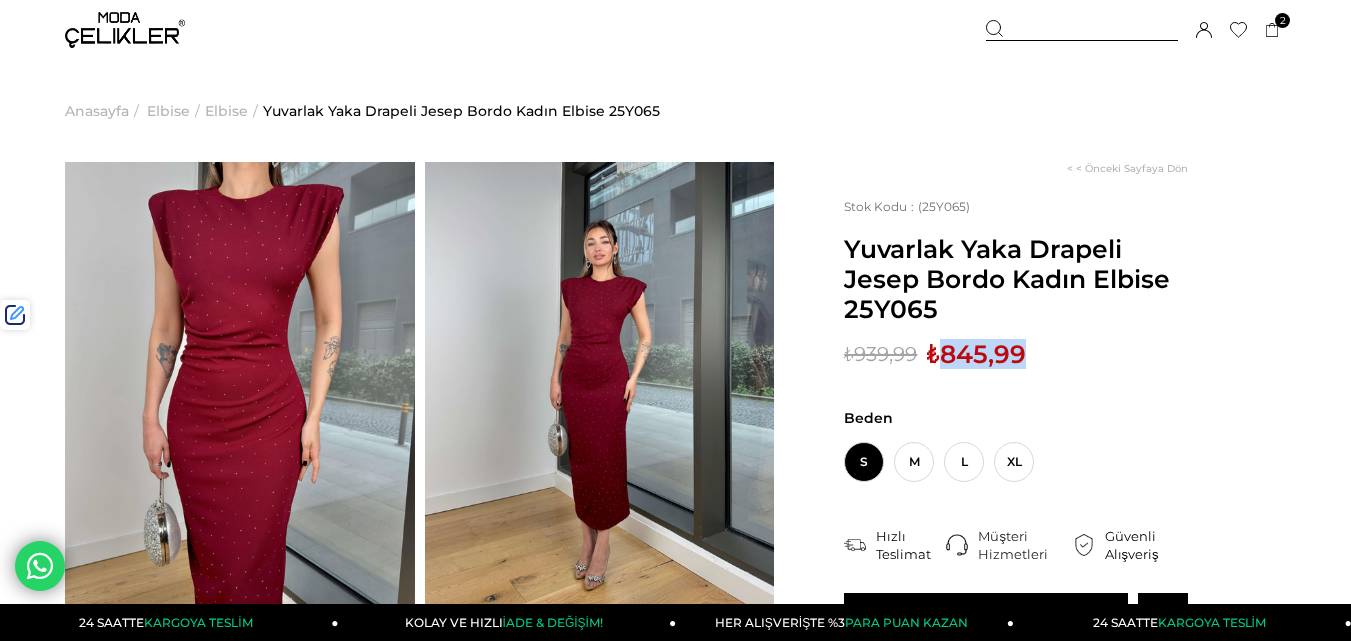 click on "₺845,99" at bounding box center (976, 354) 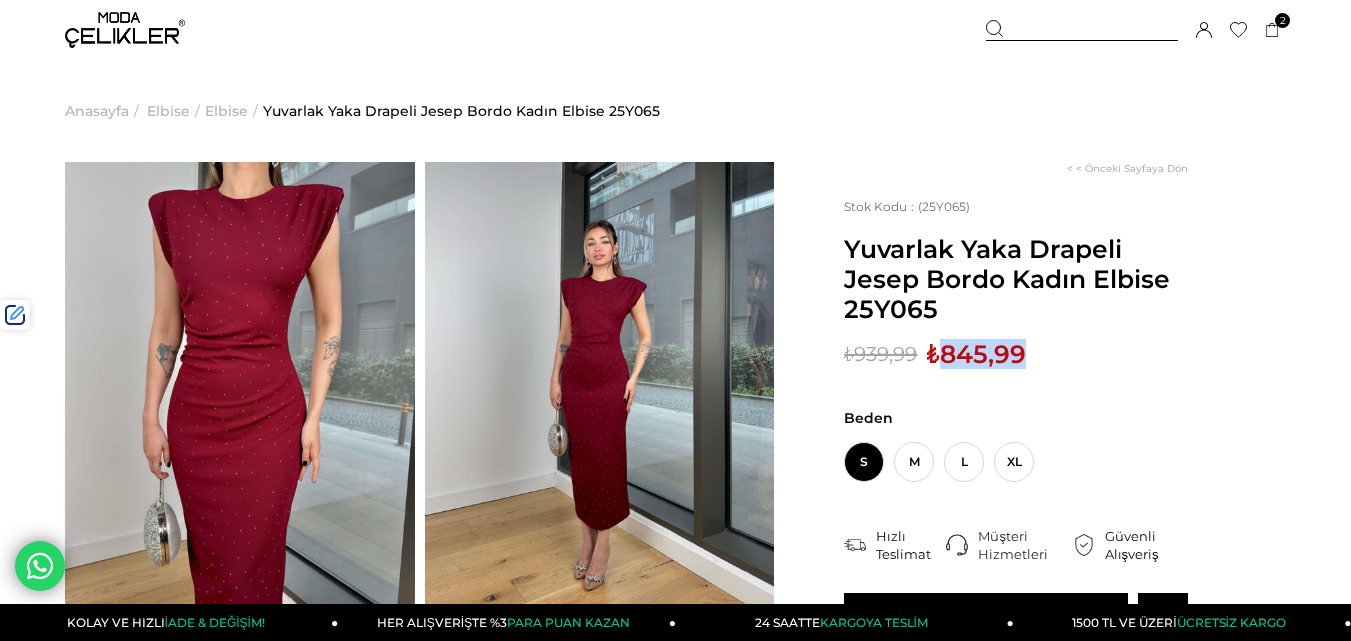 copy on "845,99" 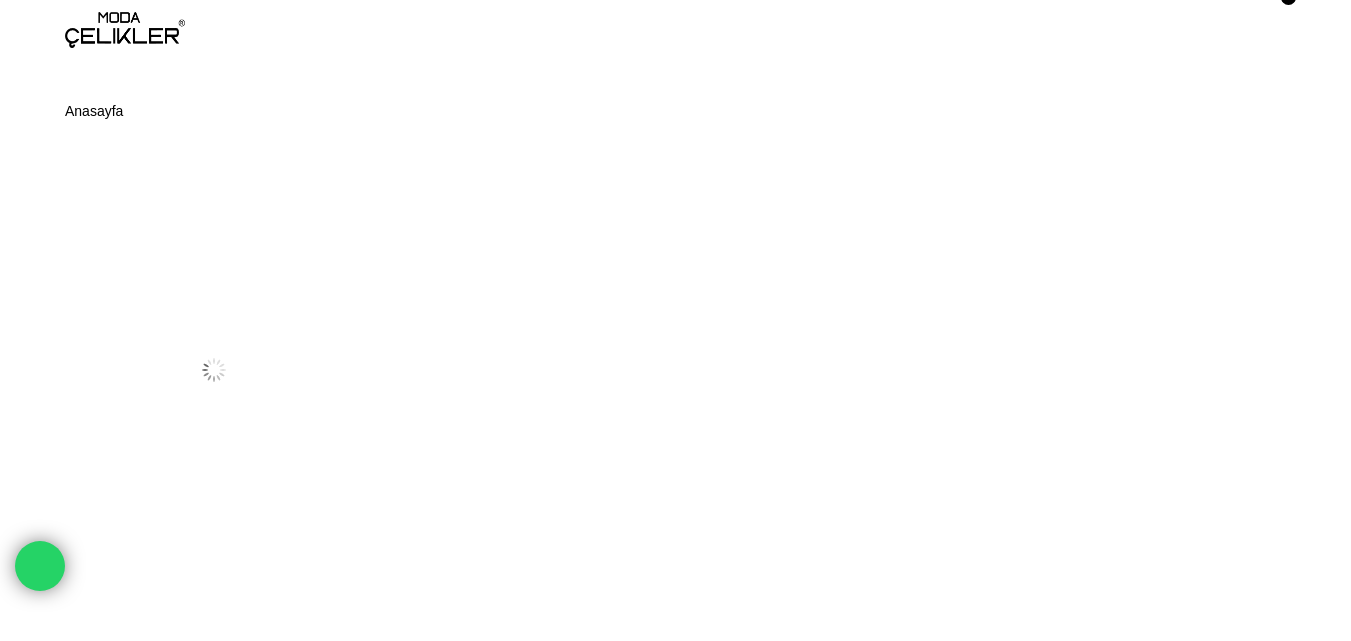 scroll, scrollTop: 0, scrollLeft: 0, axis: both 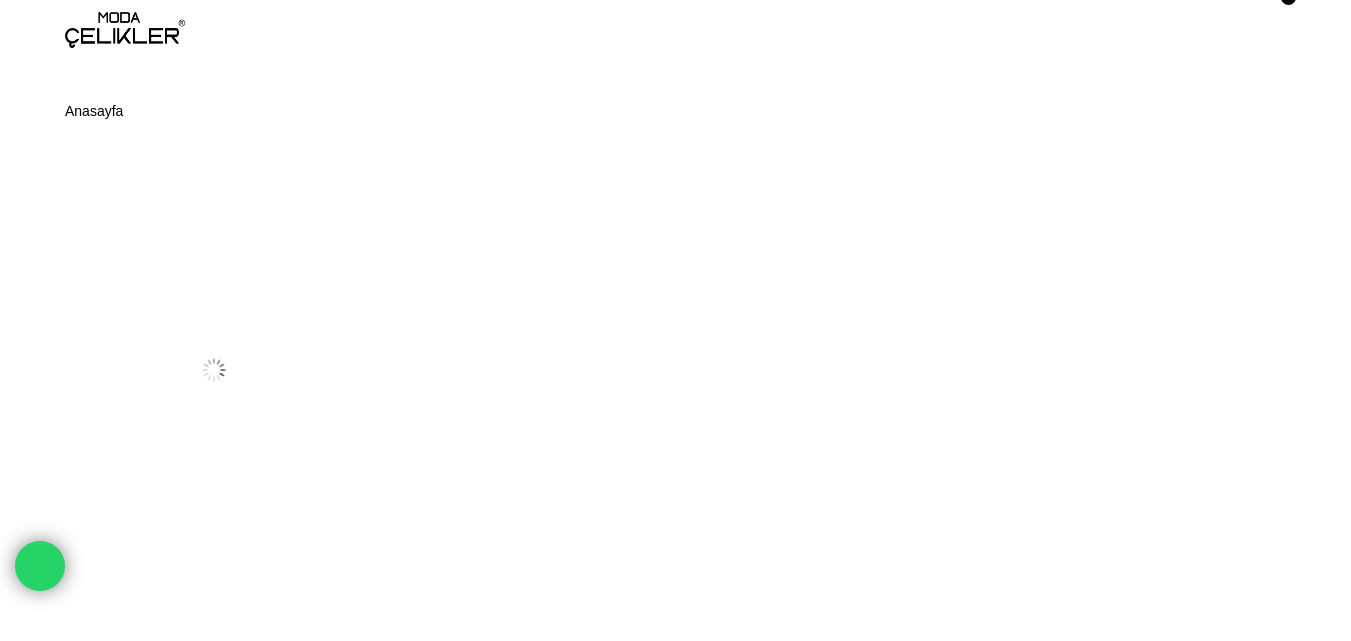 click at bounding box center [214, 370] 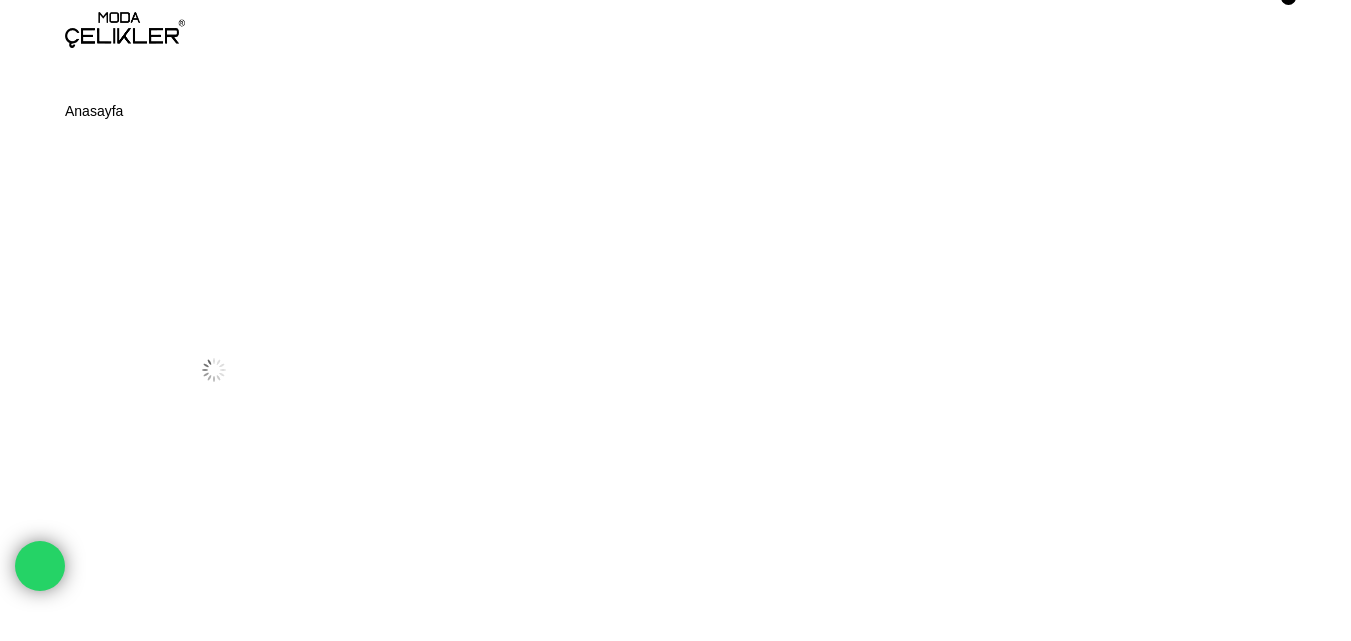 click at bounding box center (214, 370) 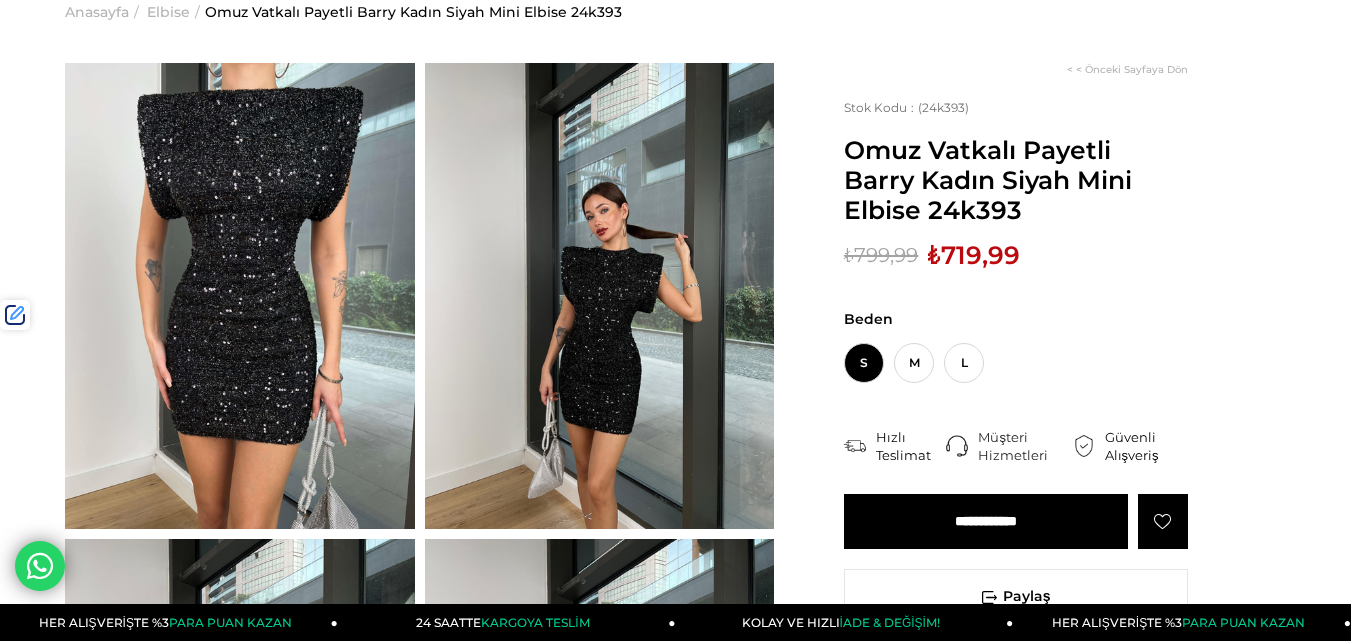 scroll, scrollTop: 99, scrollLeft: 0, axis: vertical 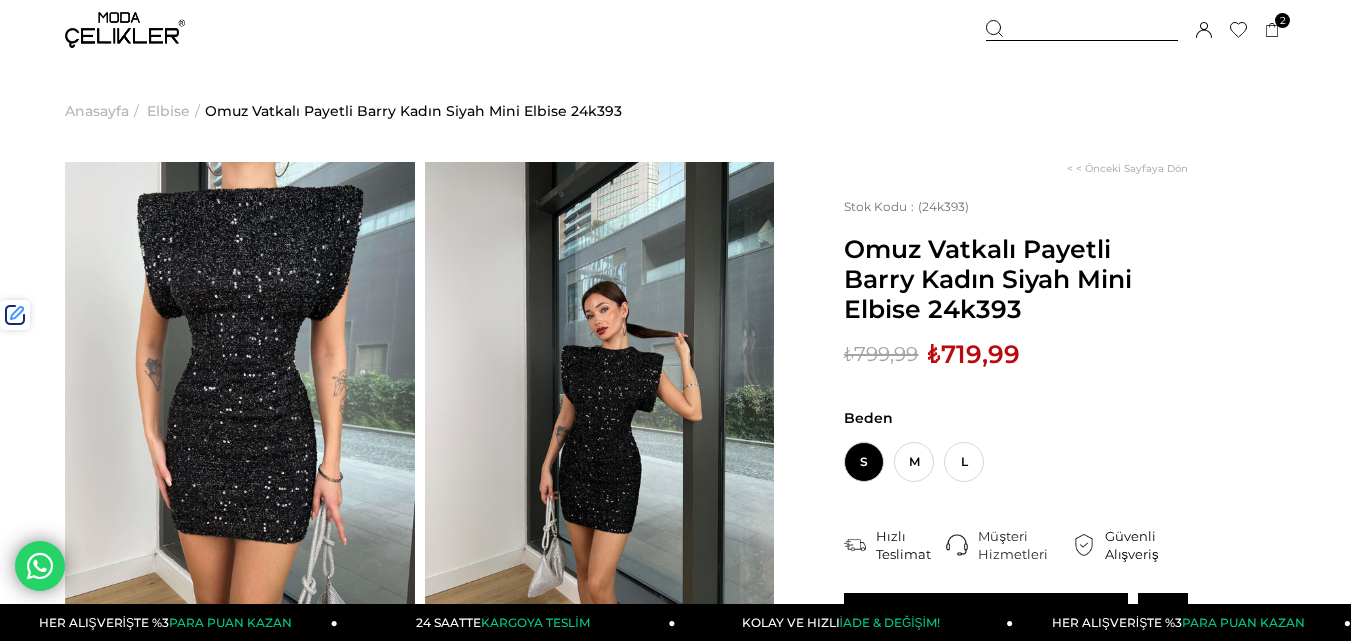 click at bounding box center [1082, 30] 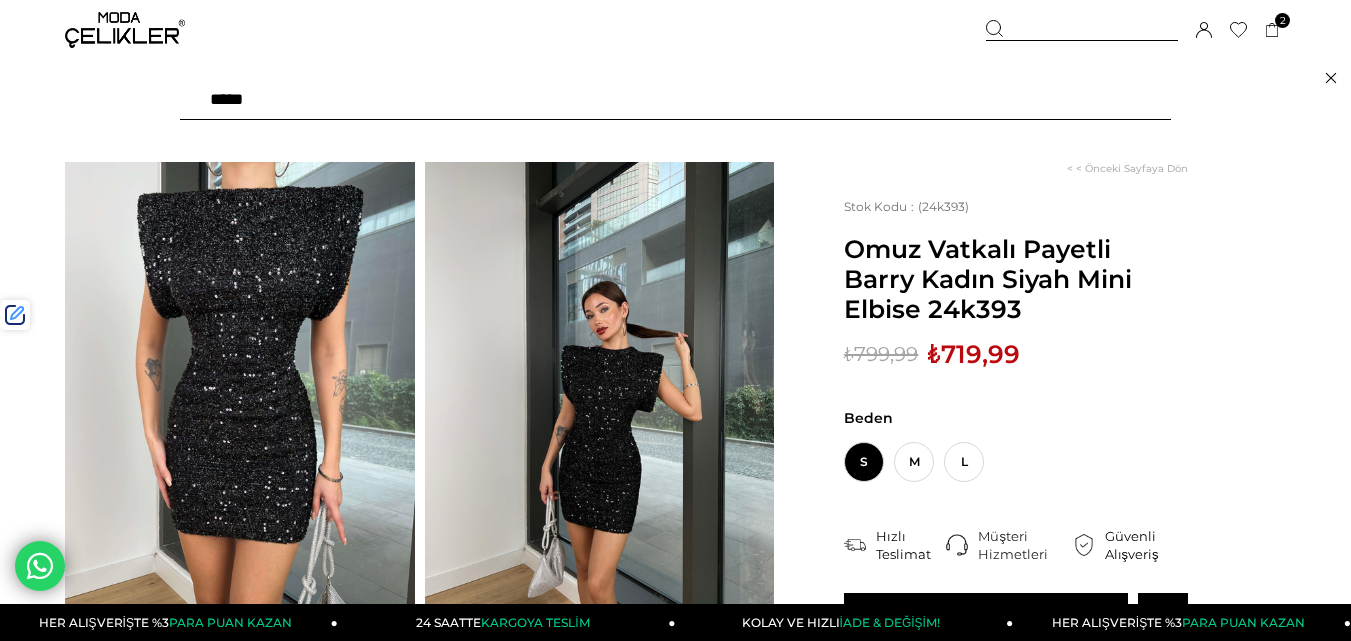 click at bounding box center (675, 100) 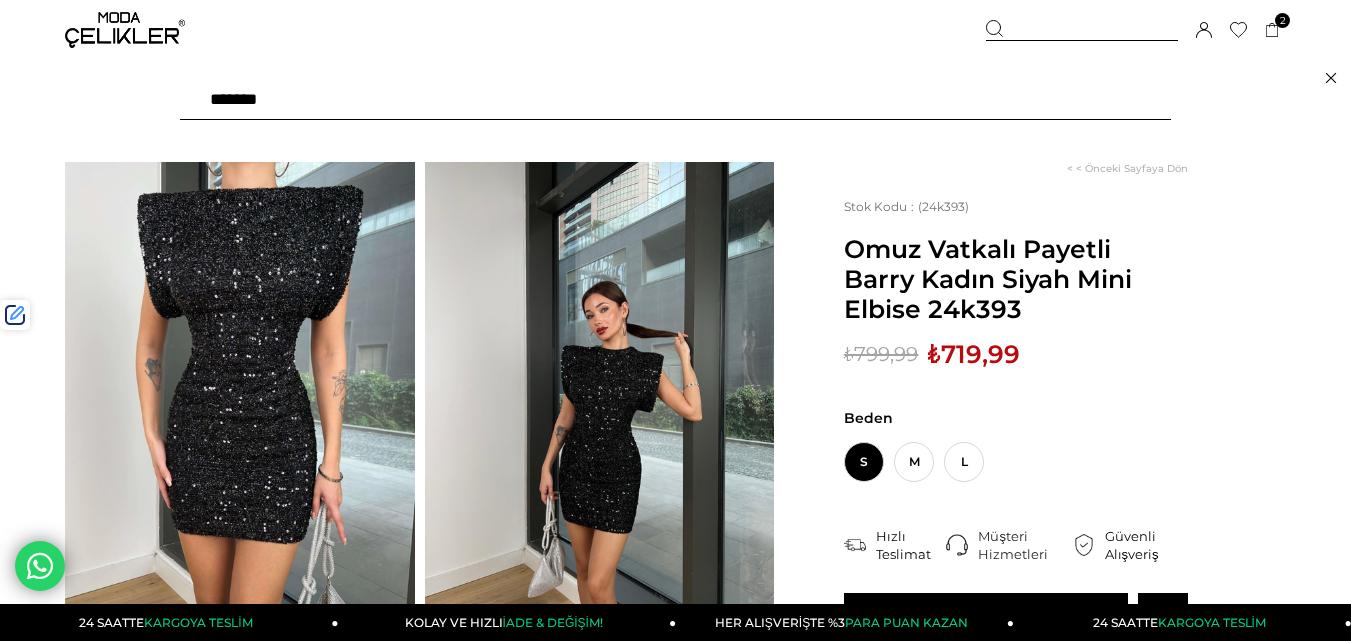 type on "*******" 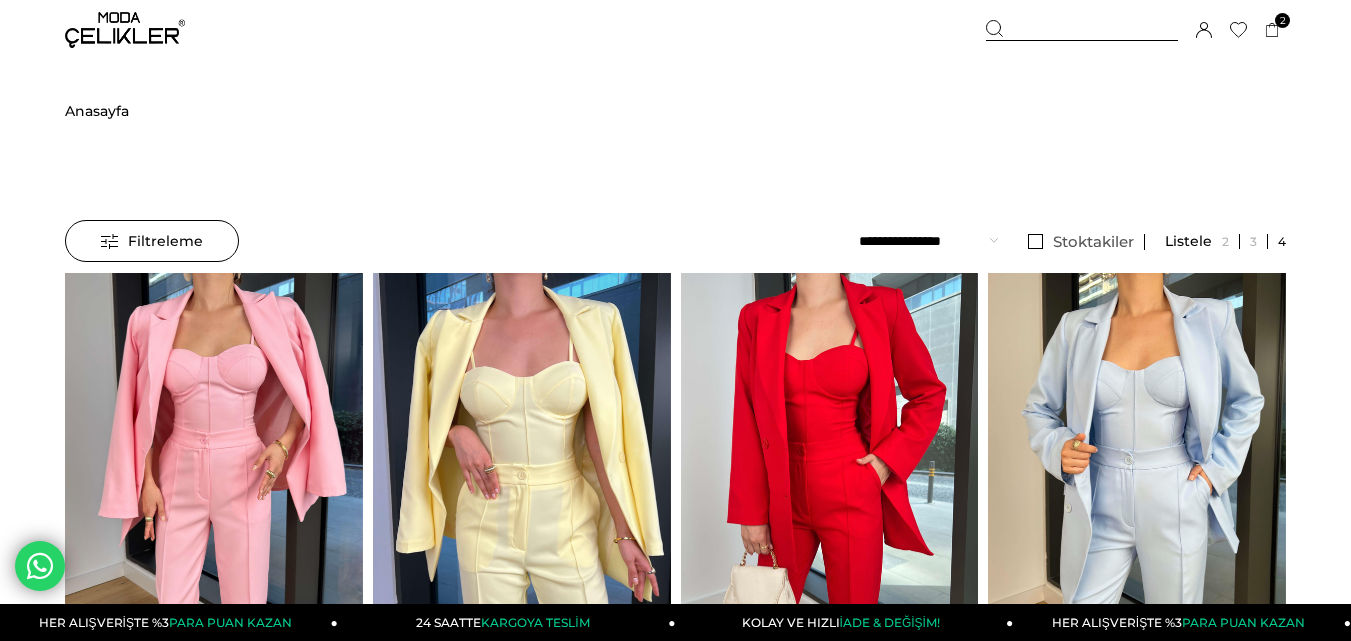 scroll, scrollTop: 0, scrollLeft: 0, axis: both 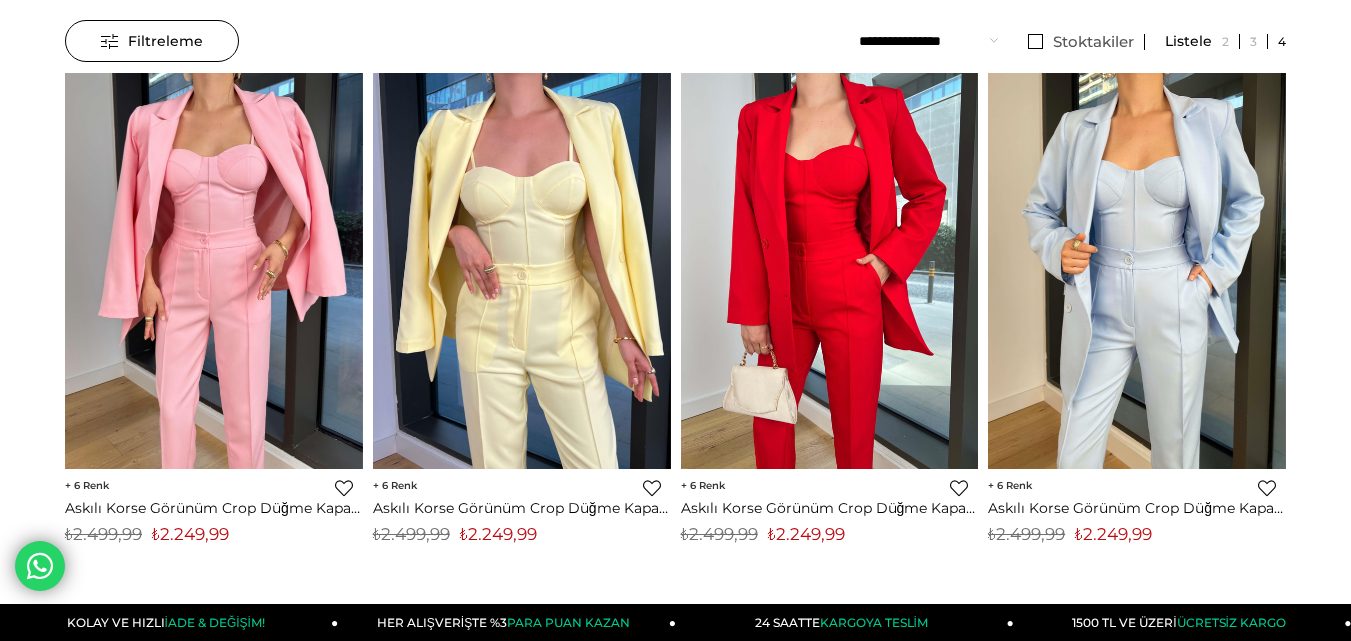 click on "₺2.249,99" at bounding box center [806, 534] 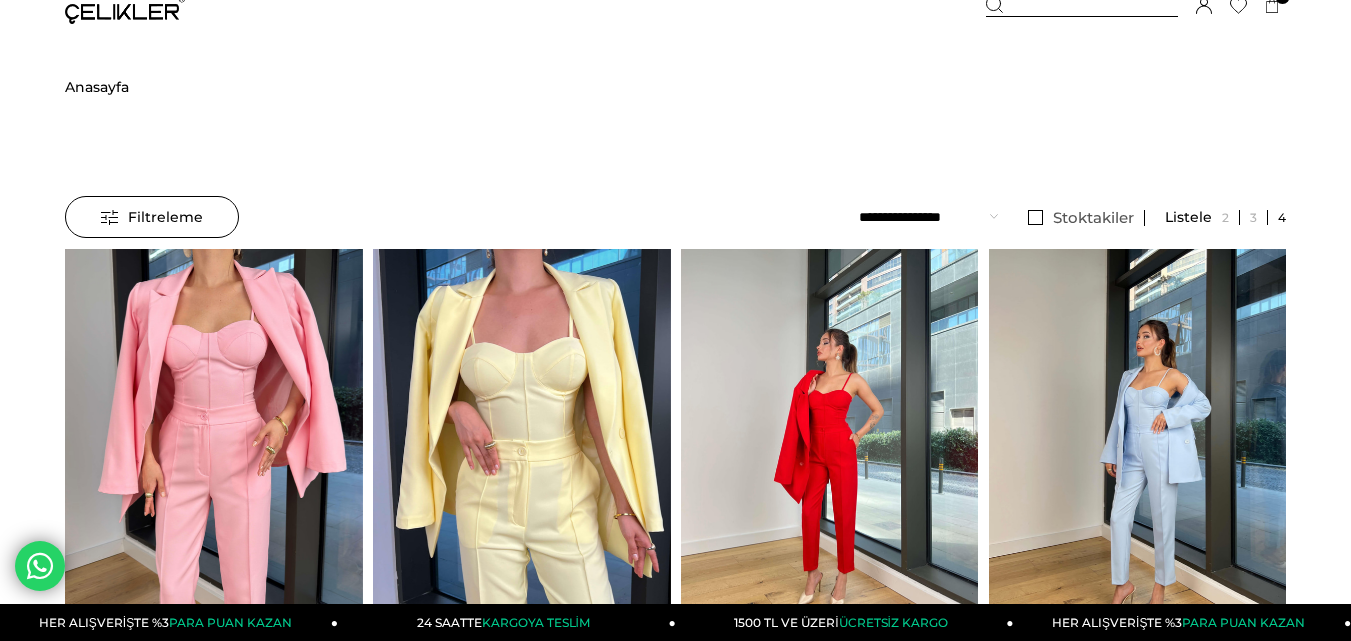 scroll, scrollTop: 0, scrollLeft: 0, axis: both 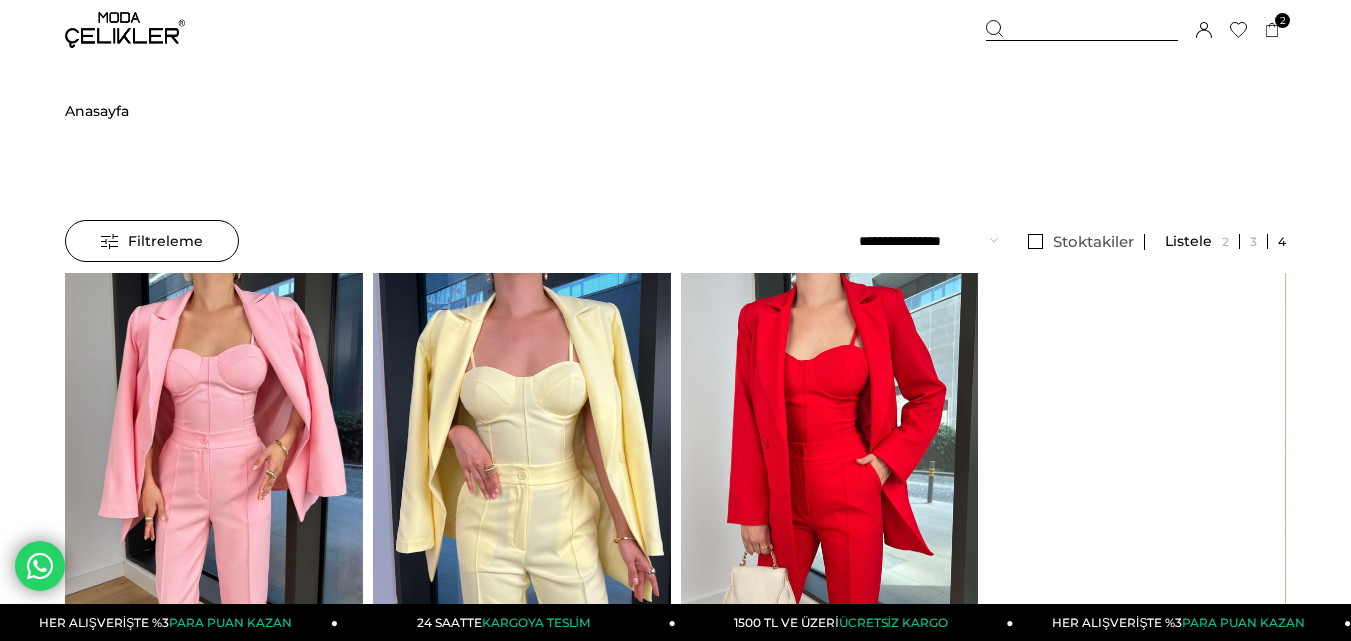 click at bounding box center [1082, 30] 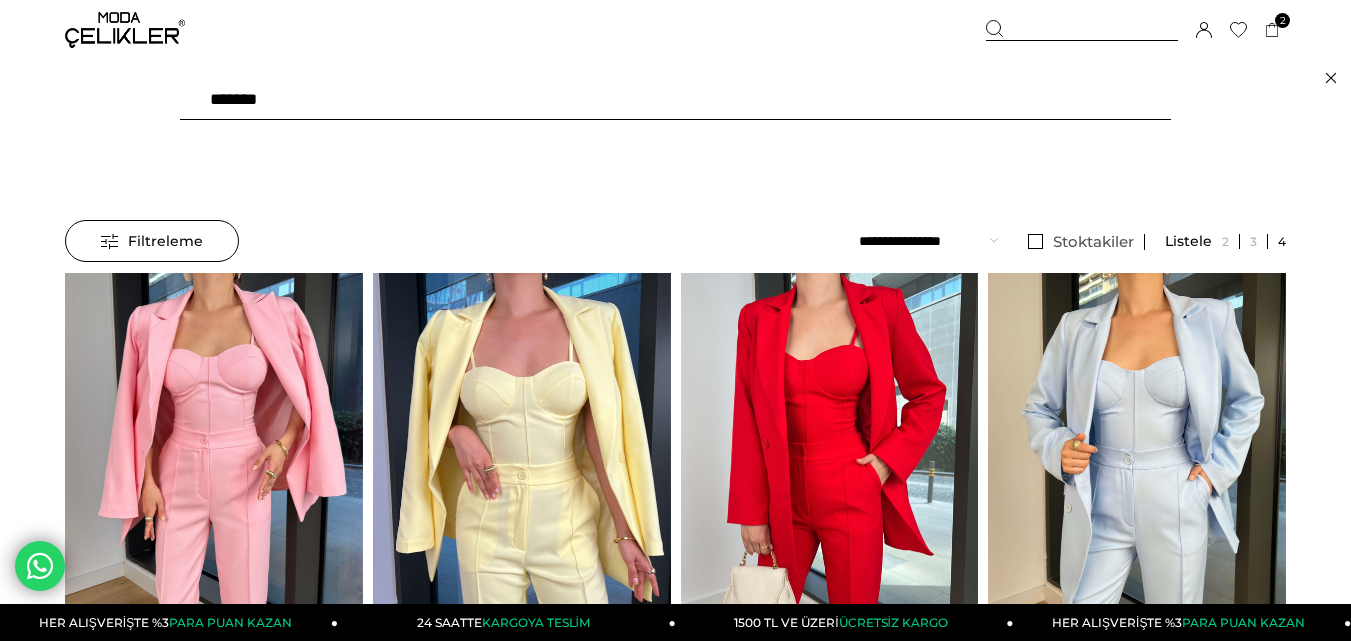 click on "*******" at bounding box center [675, 100] 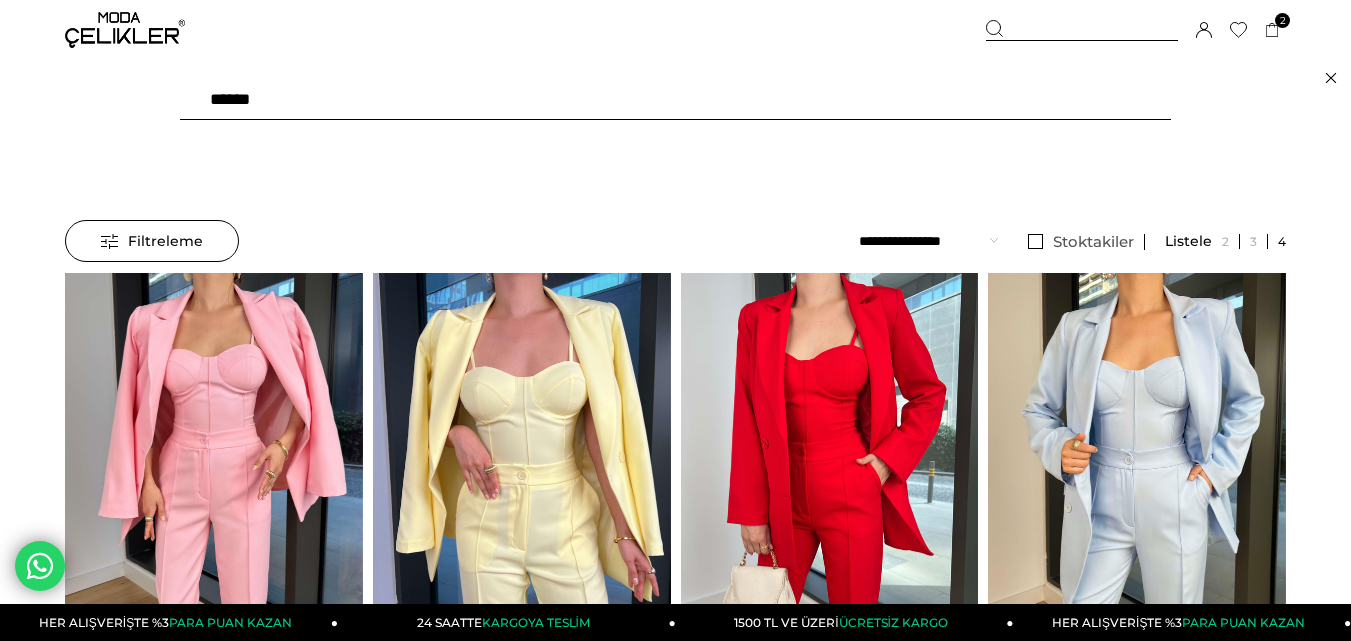 type on "******" 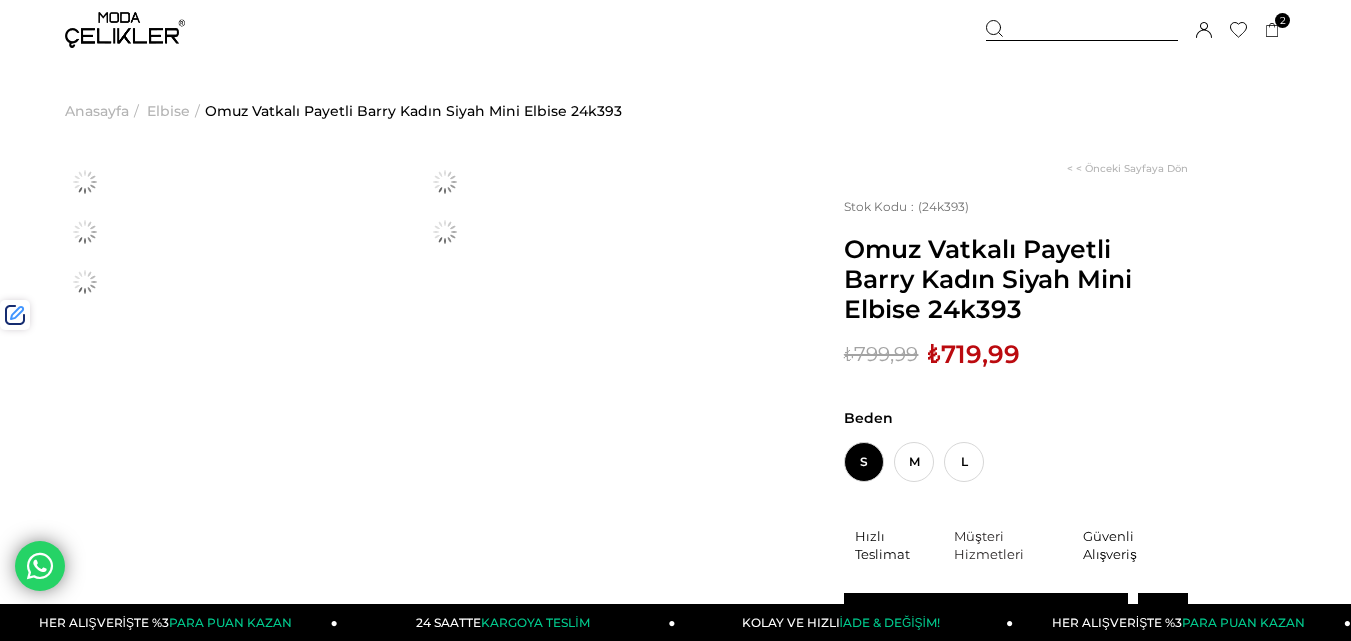scroll, scrollTop: 0, scrollLeft: 0, axis: both 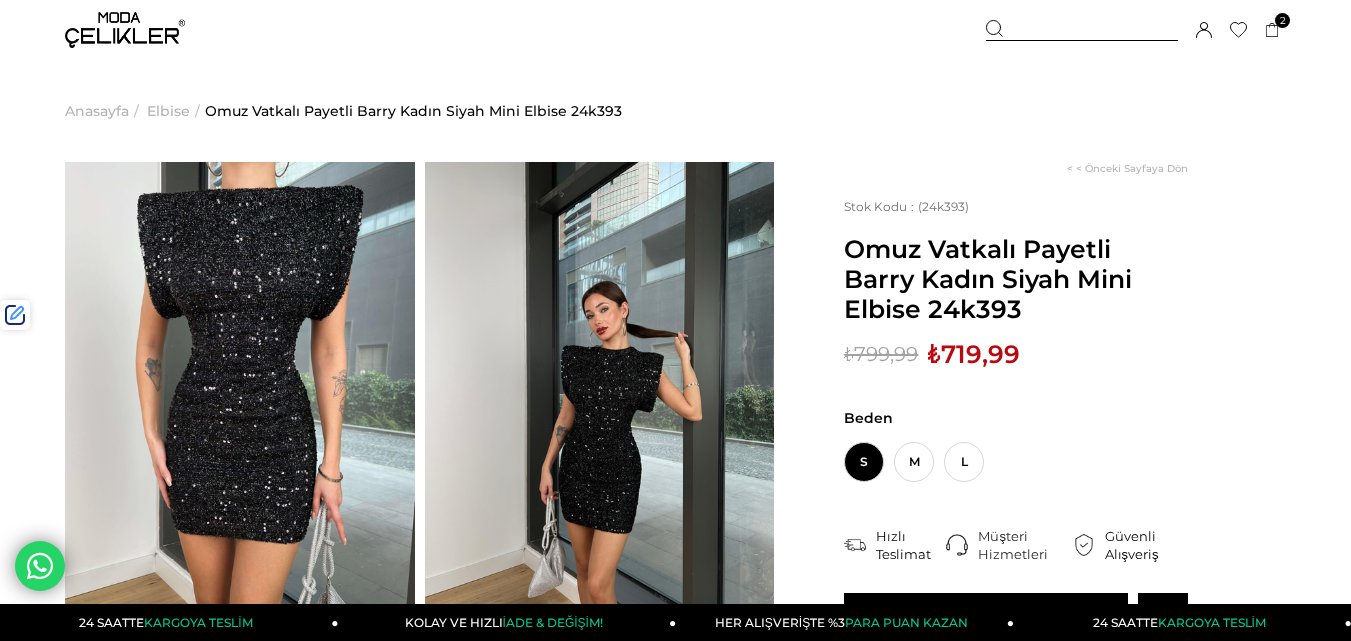 click on "₺719,99" at bounding box center (974, 354) 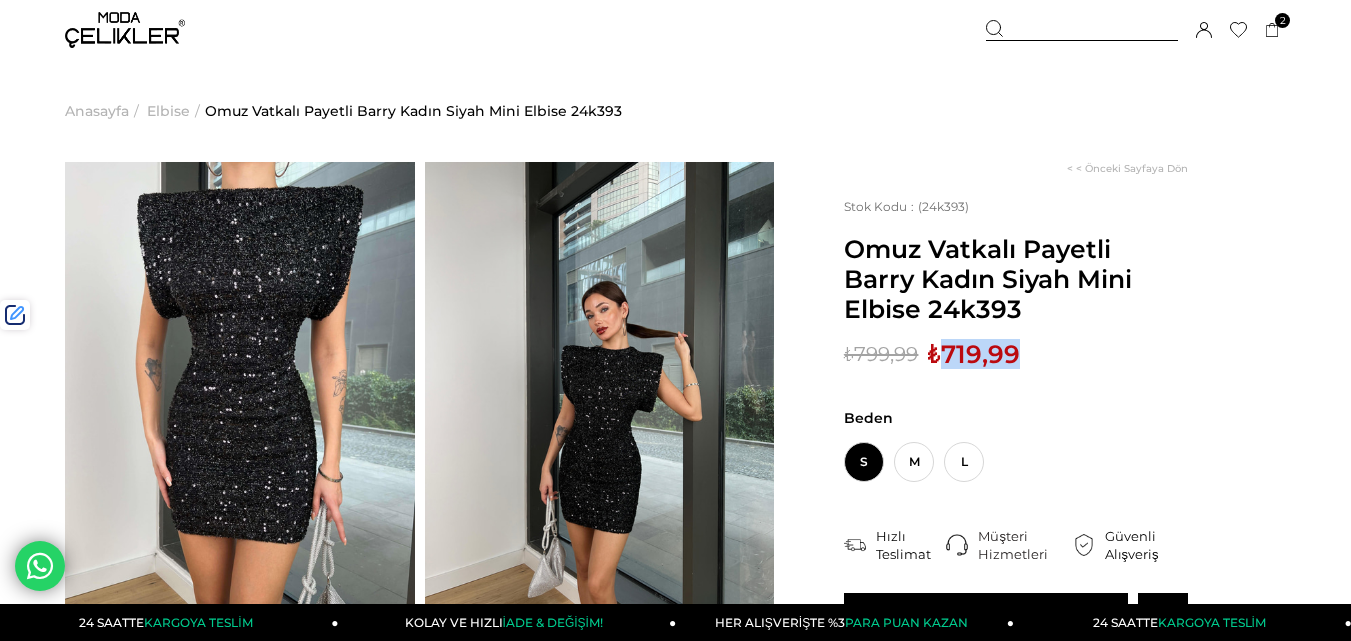 click on "₺719,99" at bounding box center [974, 354] 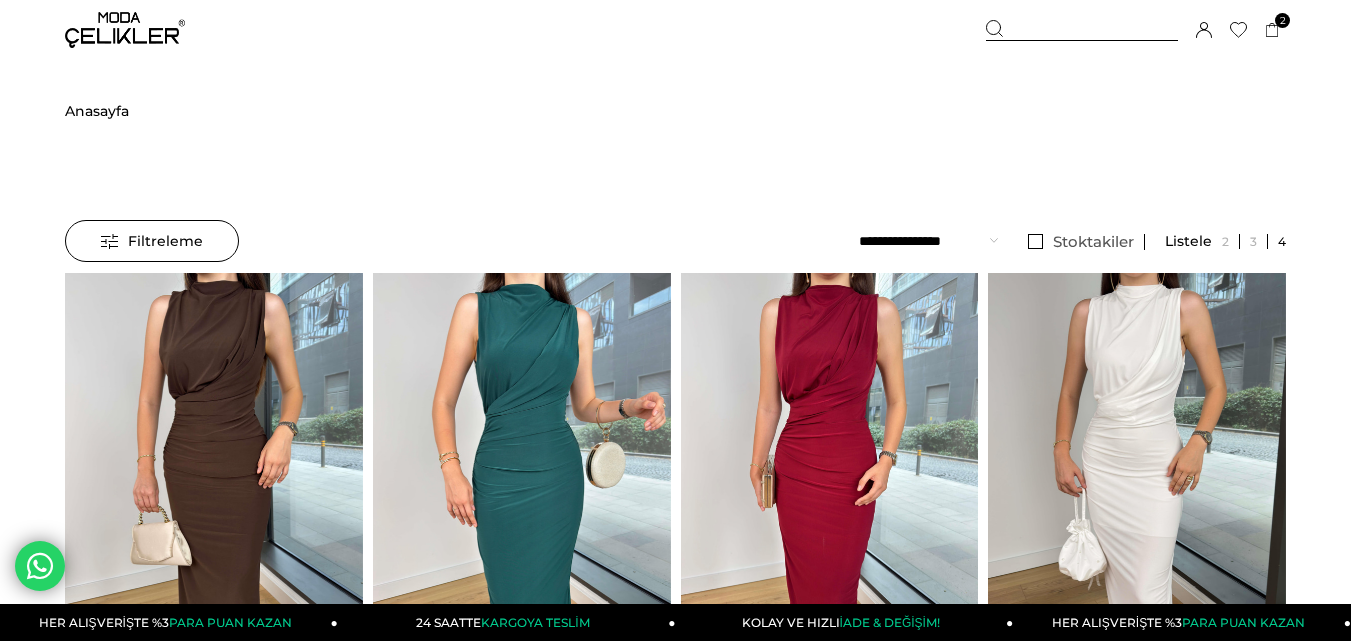 scroll, scrollTop: 0, scrollLeft: 0, axis: both 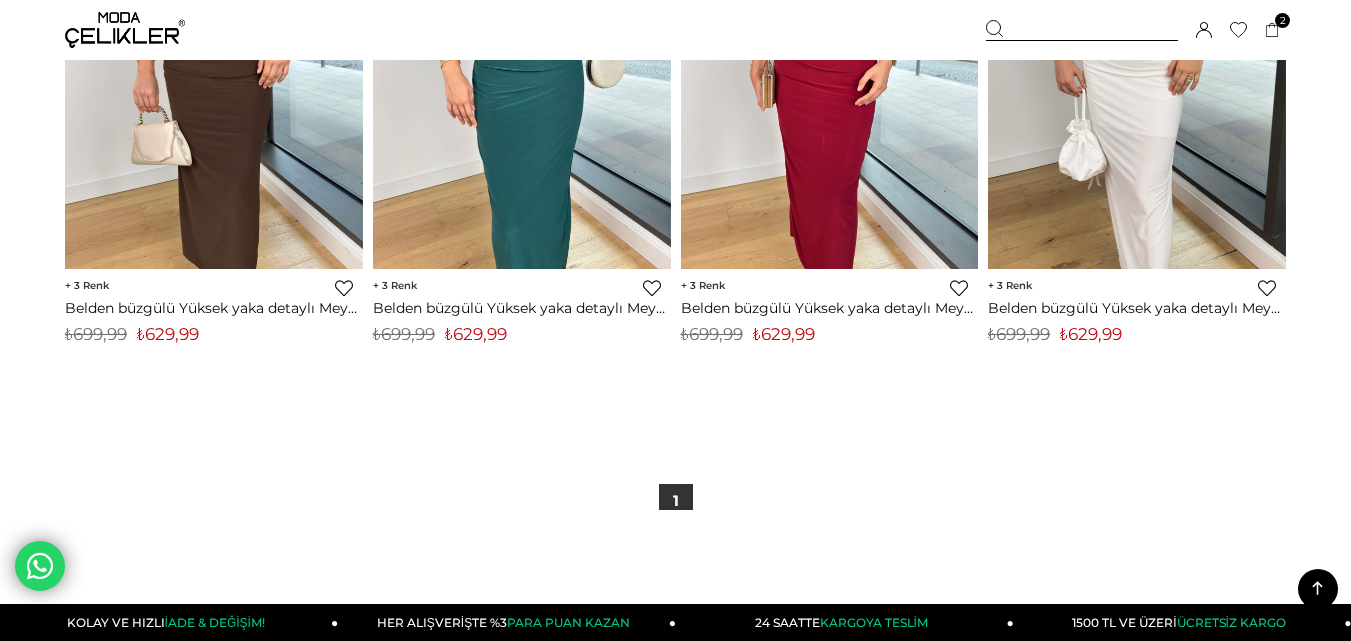 click on "₺629,99" at bounding box center [784, 334] 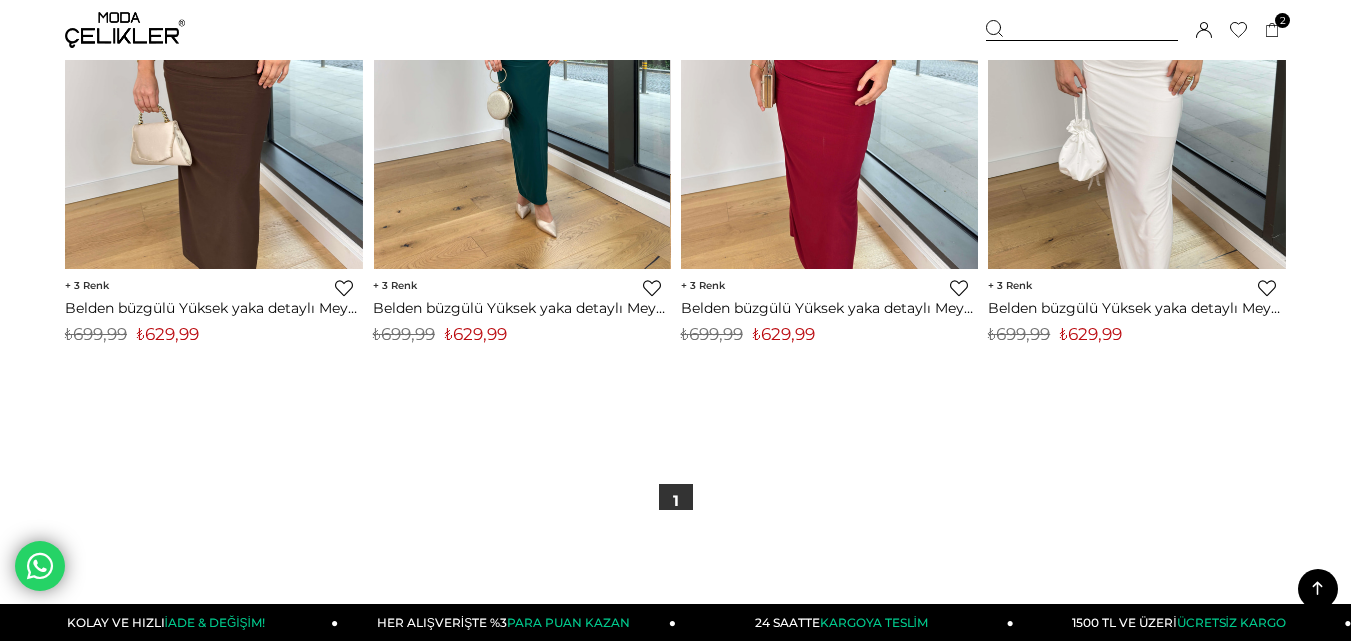 copy on "629,99" 